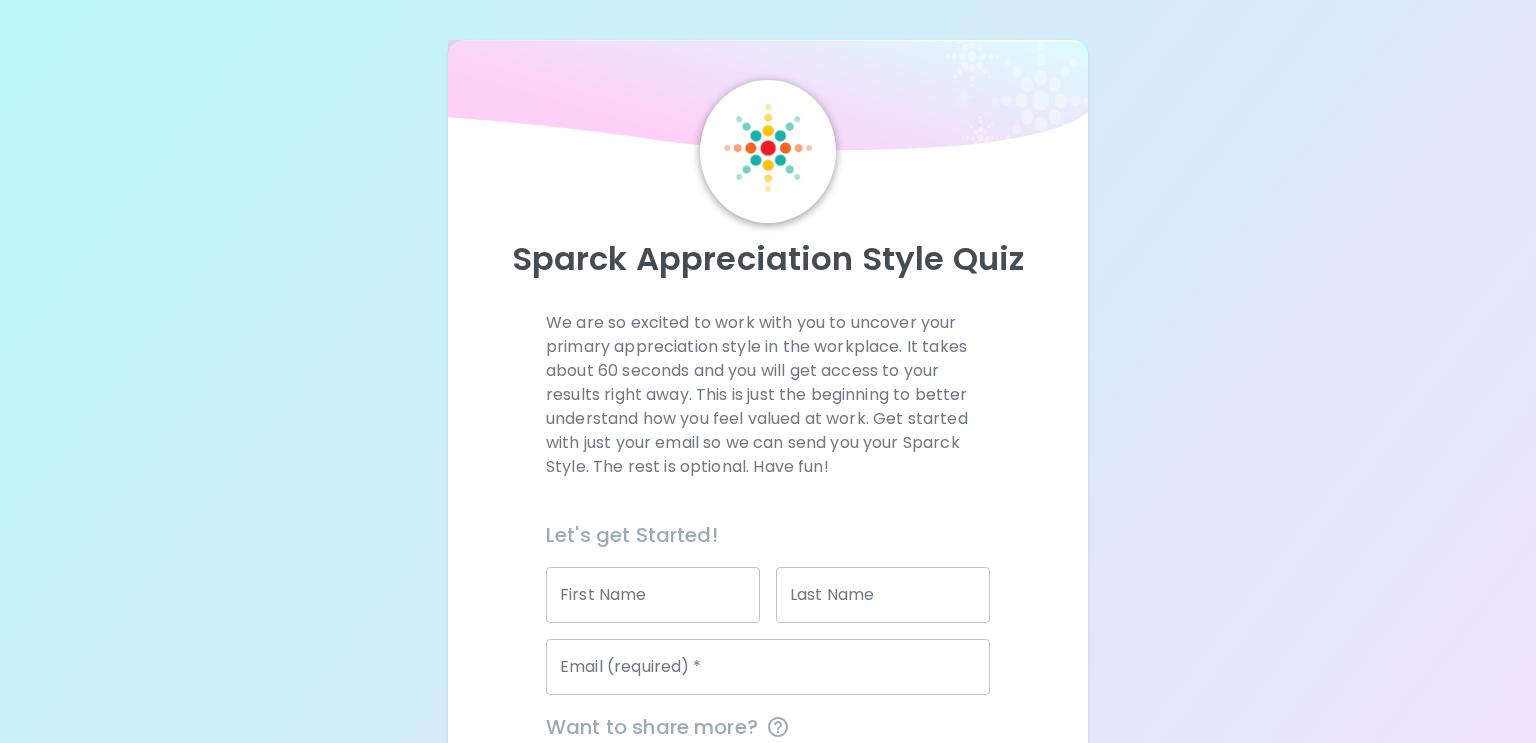 scroll, scrollTop: 0, scrollLeft: 0, axis: both 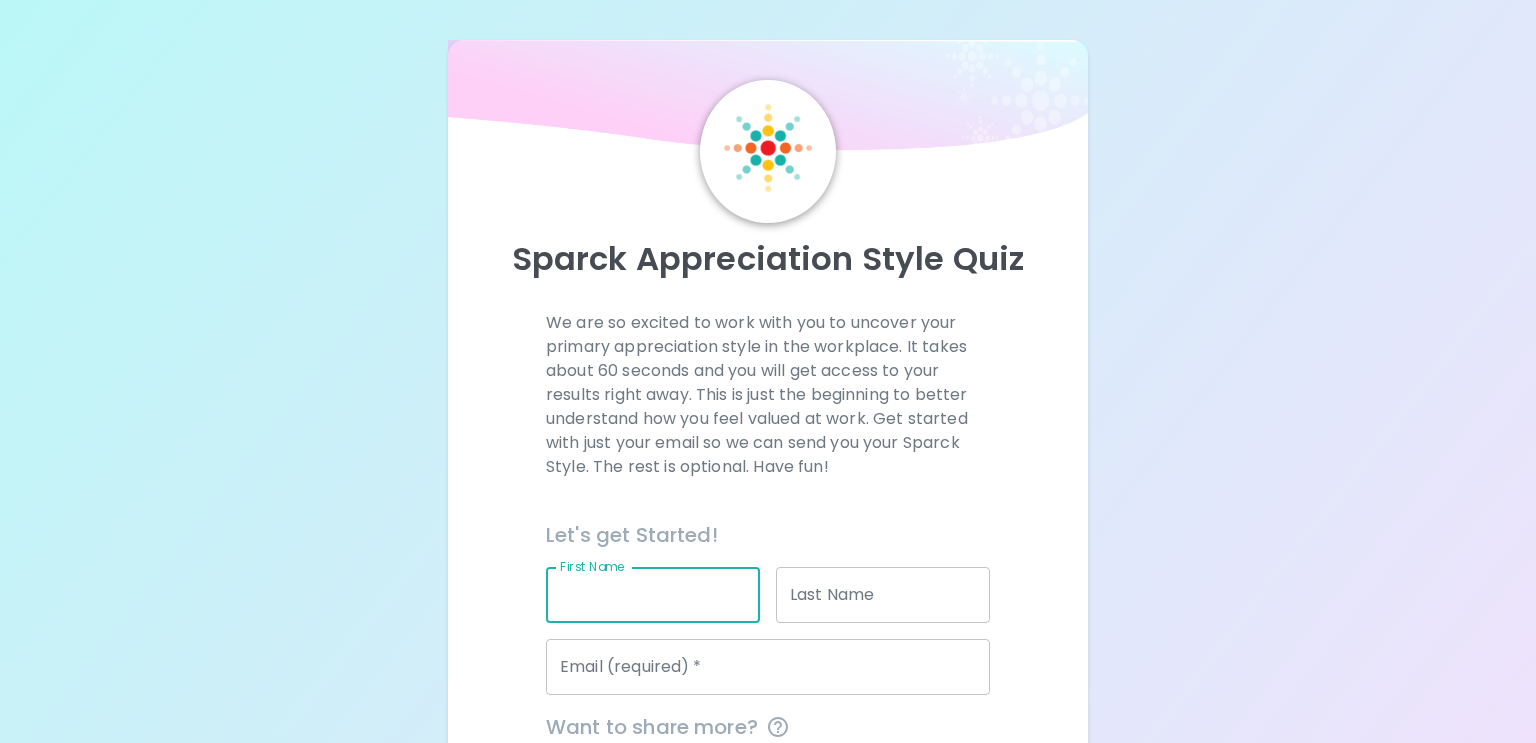 click on "First Name" at bounding box center (653, 595) 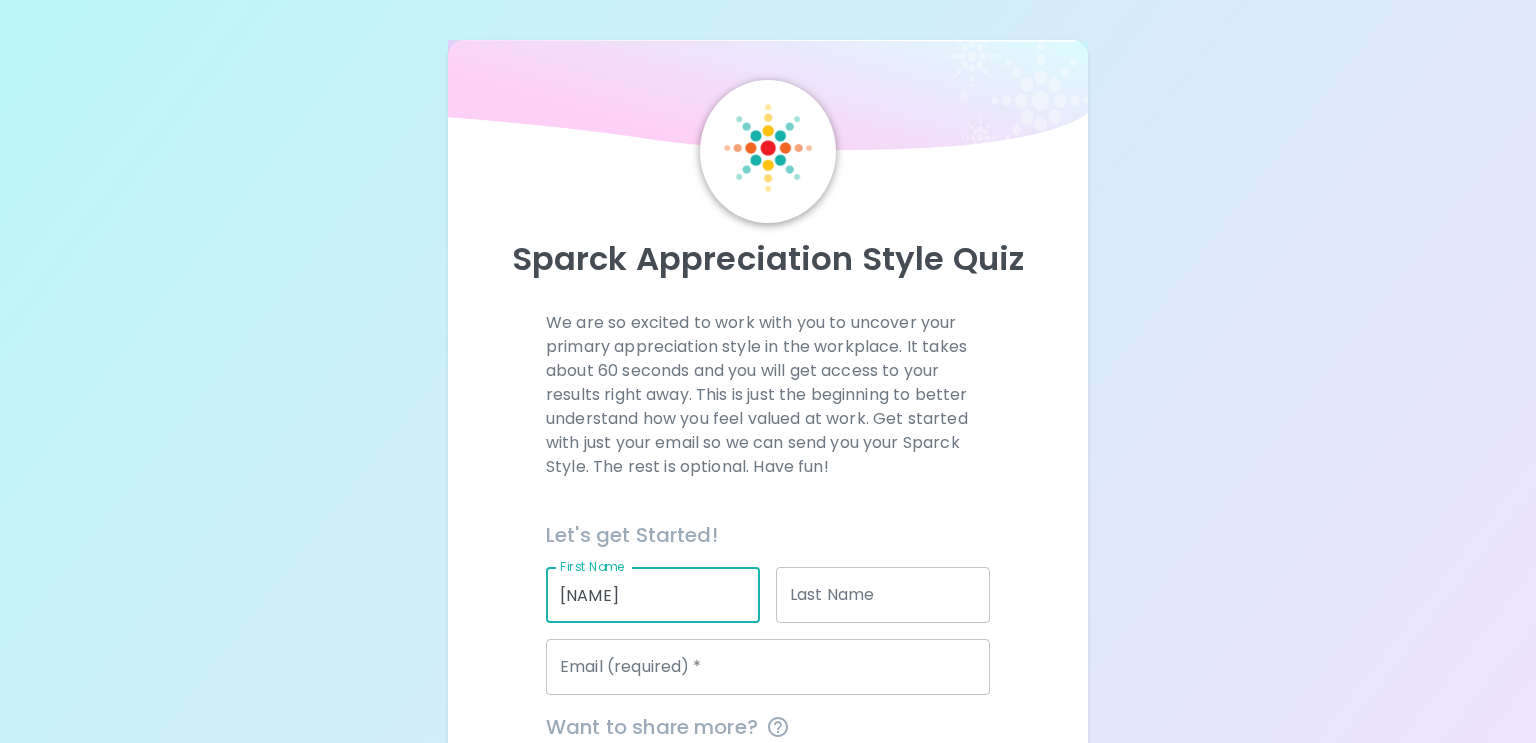 type on "[NAME]" 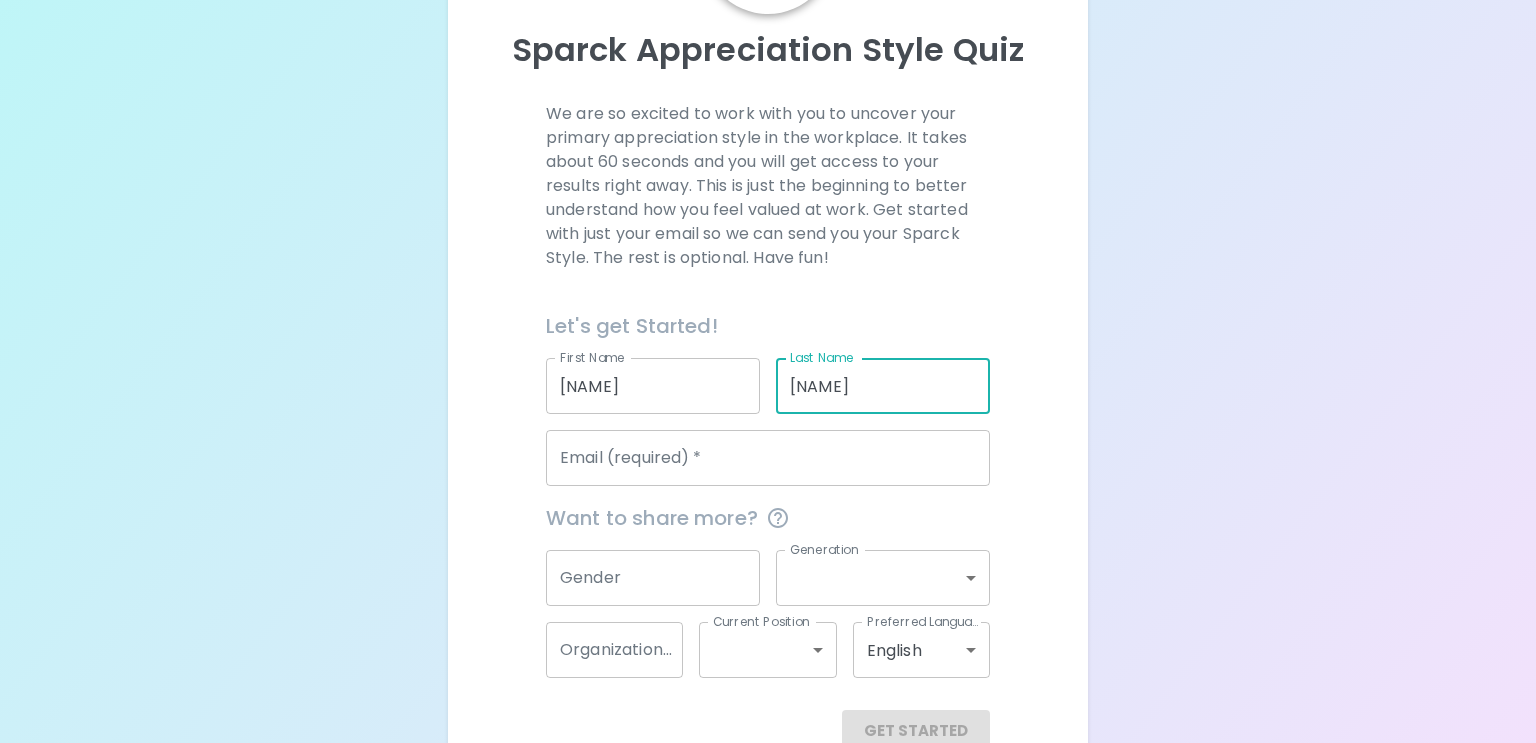 scroll, scrollTop: 257, scrollLeft: 0, axis: vertical 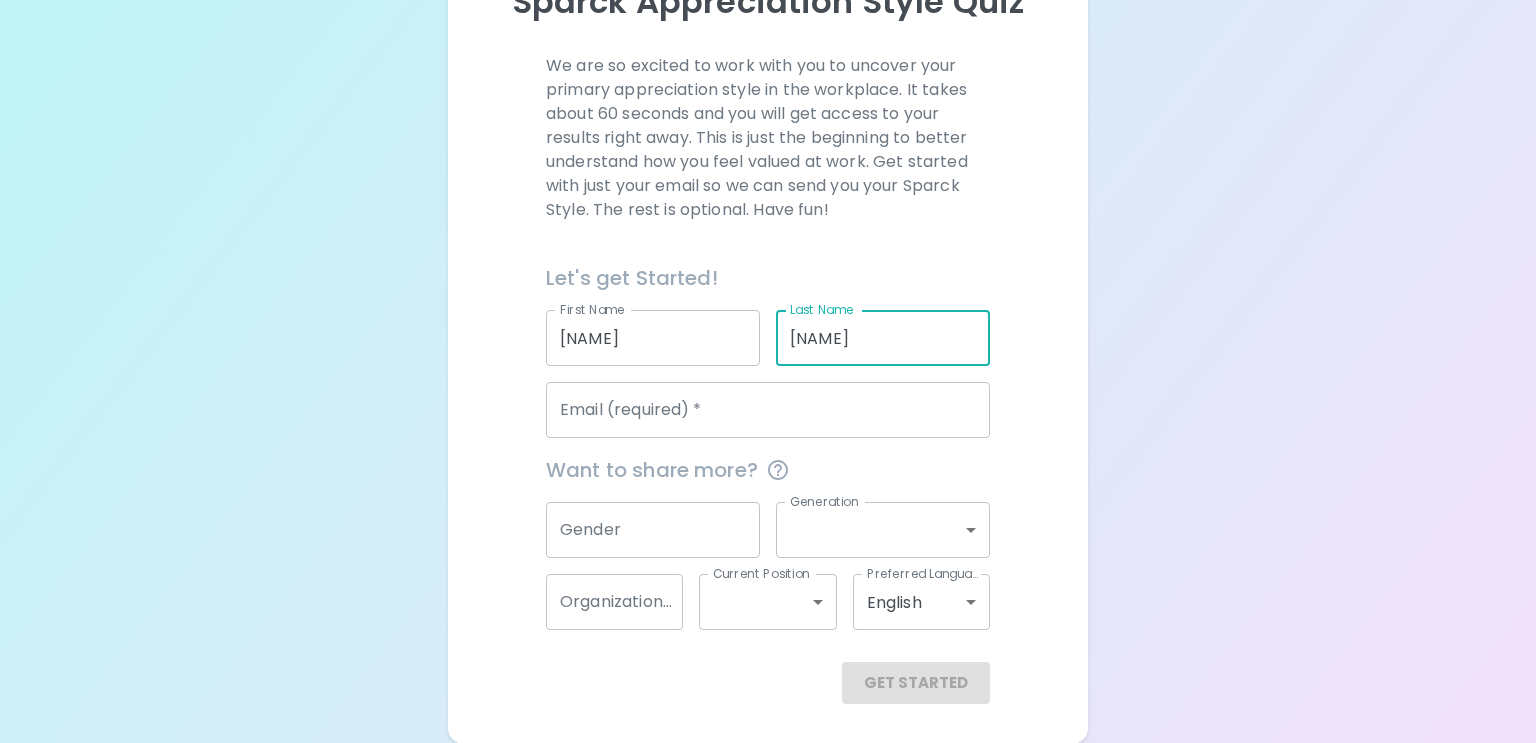 type on "[NAME]" 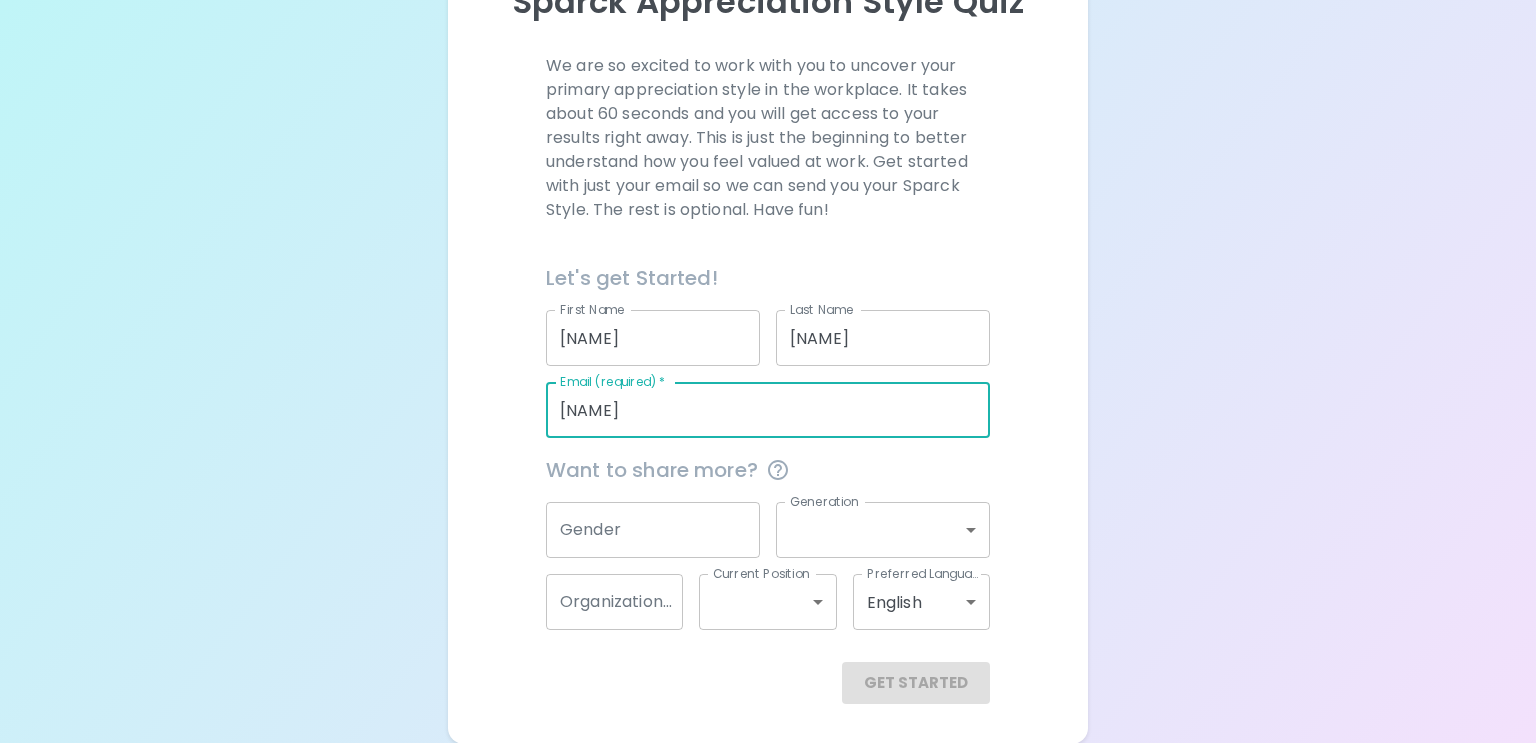 type on "[NAME]" 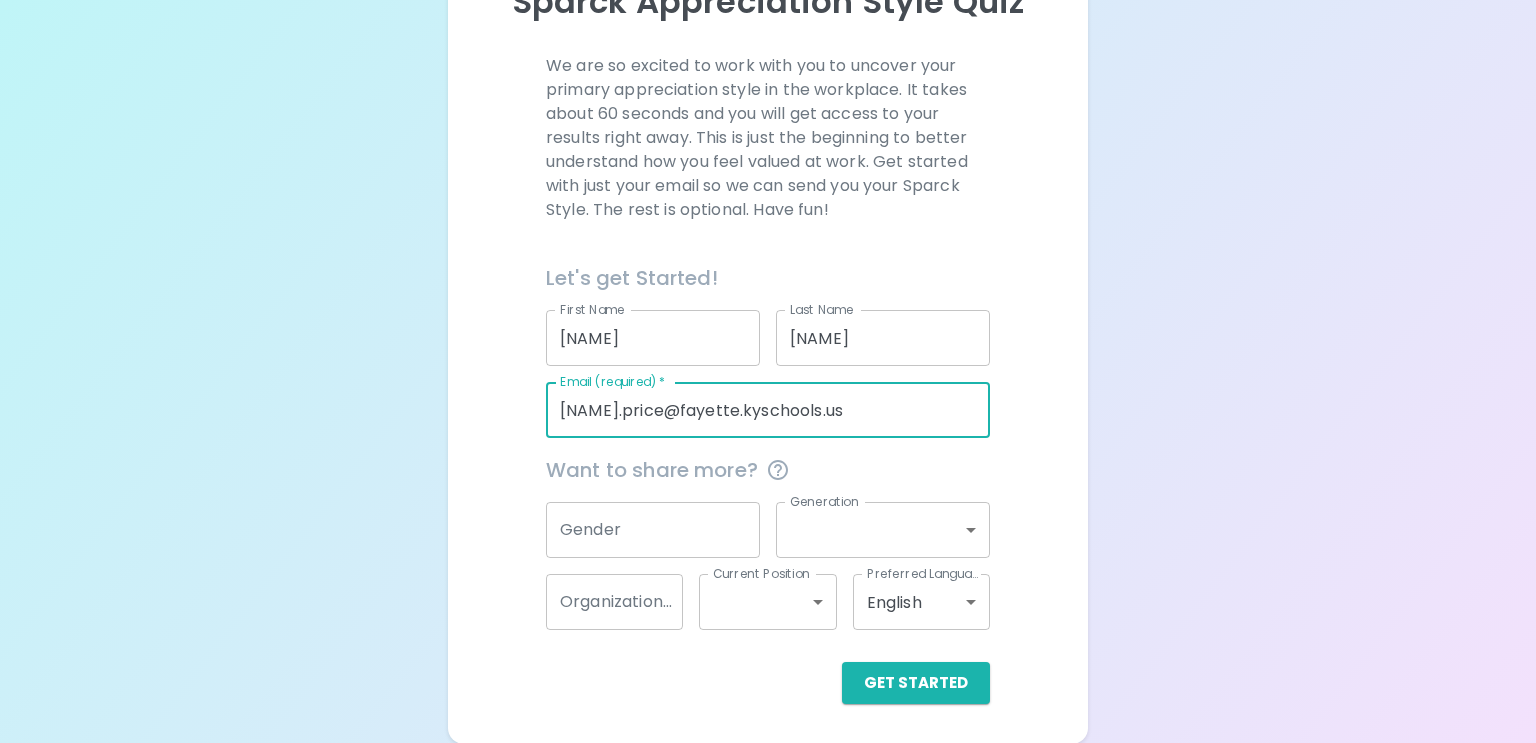 scroll, scrollTop: 256, scrollLeft: 0, axis: vertical 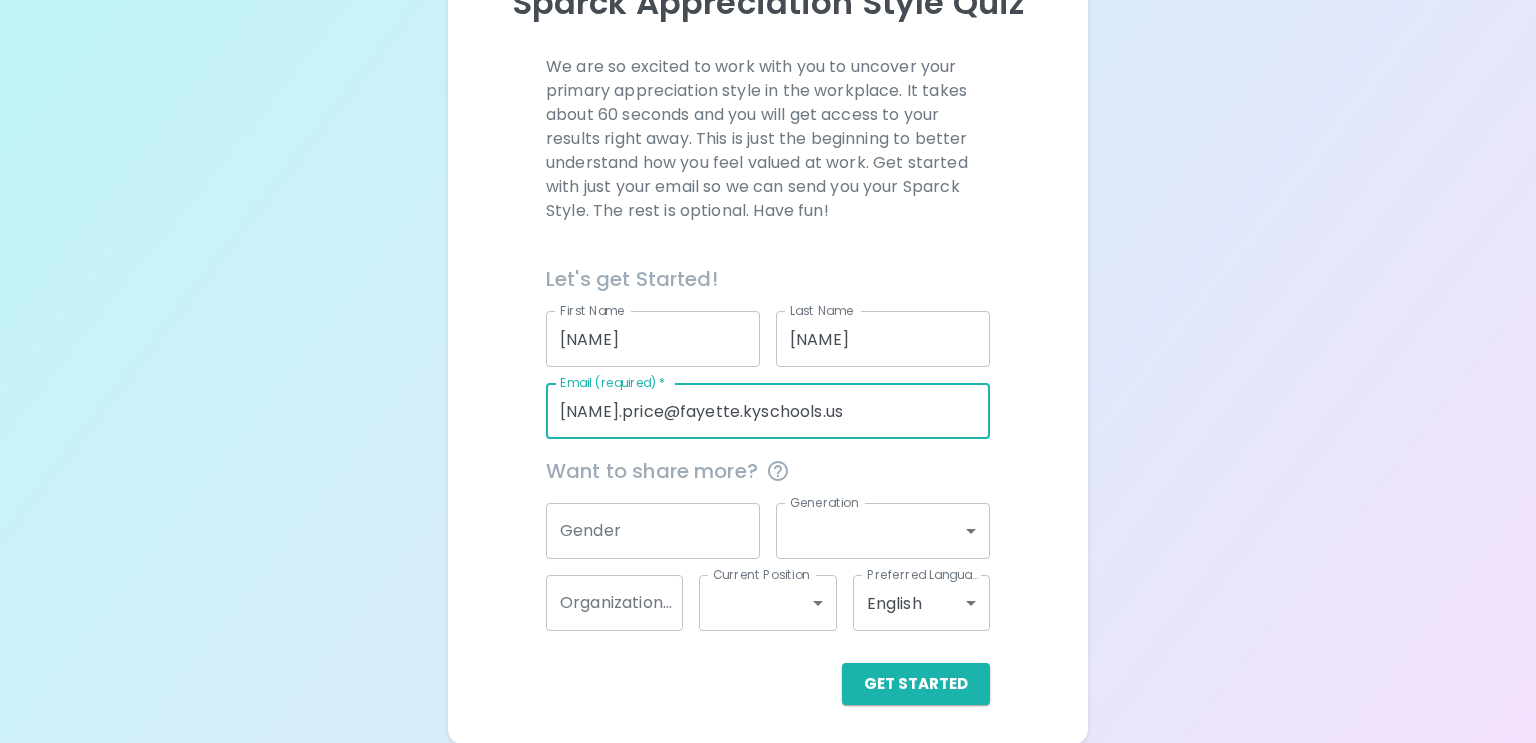 type on "[NAME].price@fayette.kyschools.us" 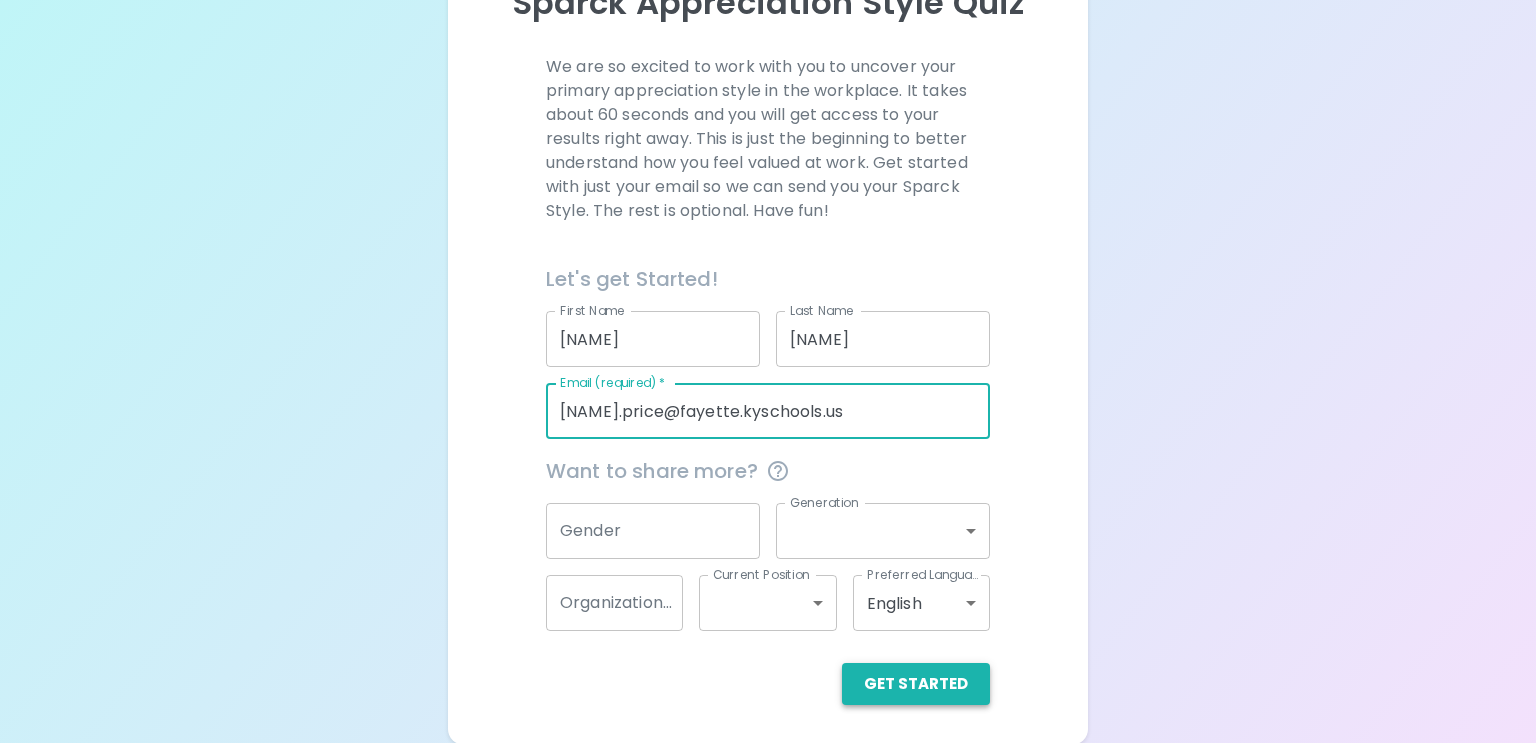 click on "Get Started" at bounding box center [916, 684] 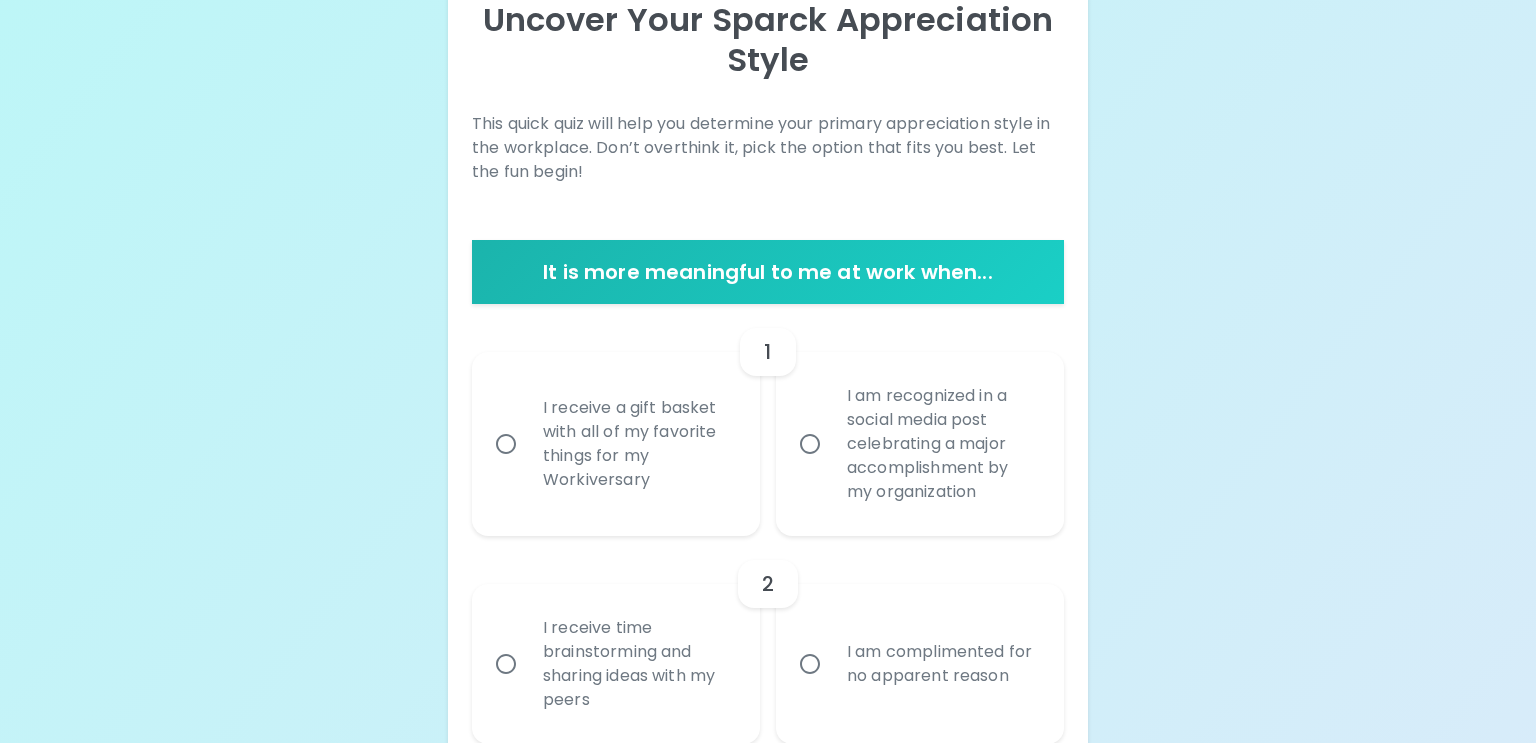 click on "I receive a gift basket with all of my favorite things for my Workiversary" at bounding box center (506, 444) 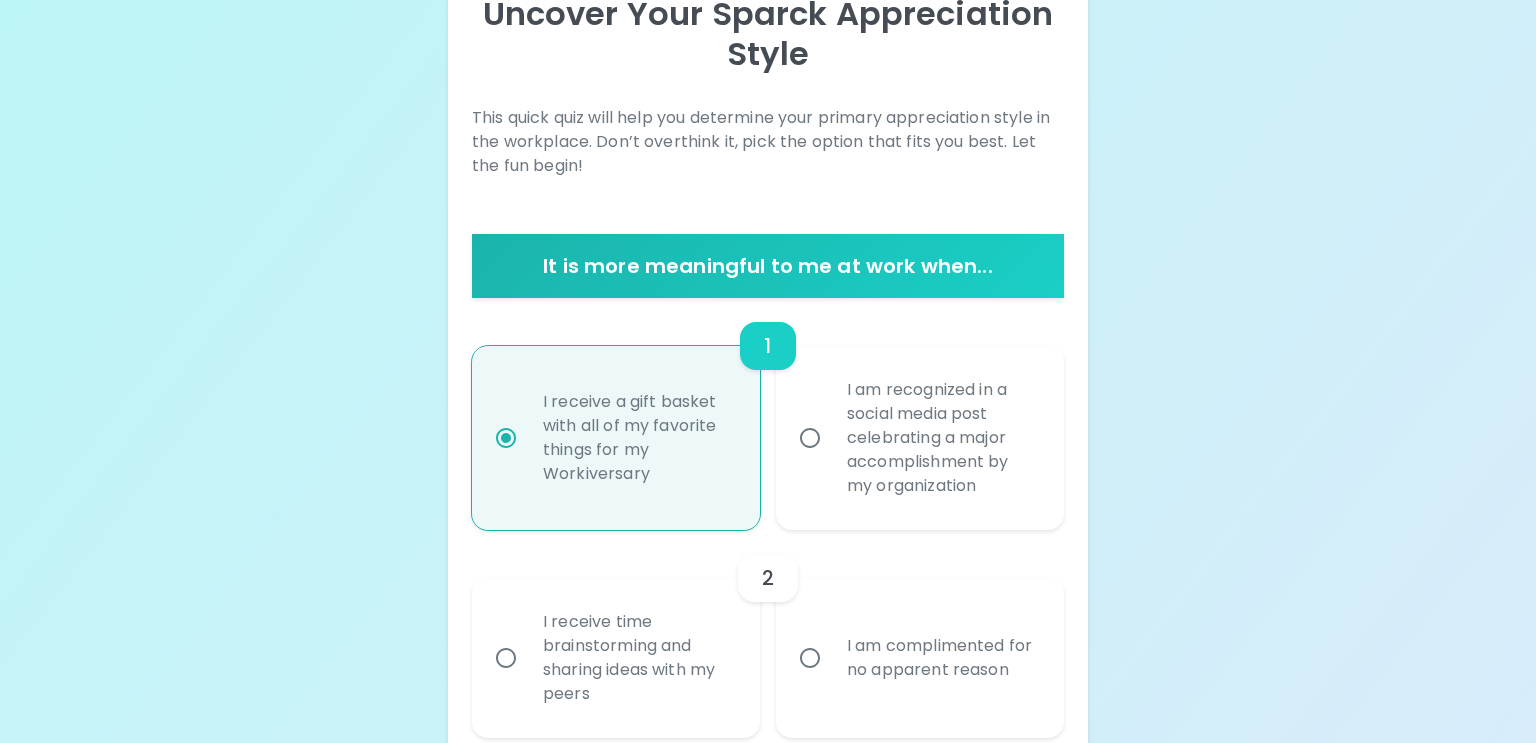 scroll, scrollTop: 399, scrollLeft: 0, axis: vertical 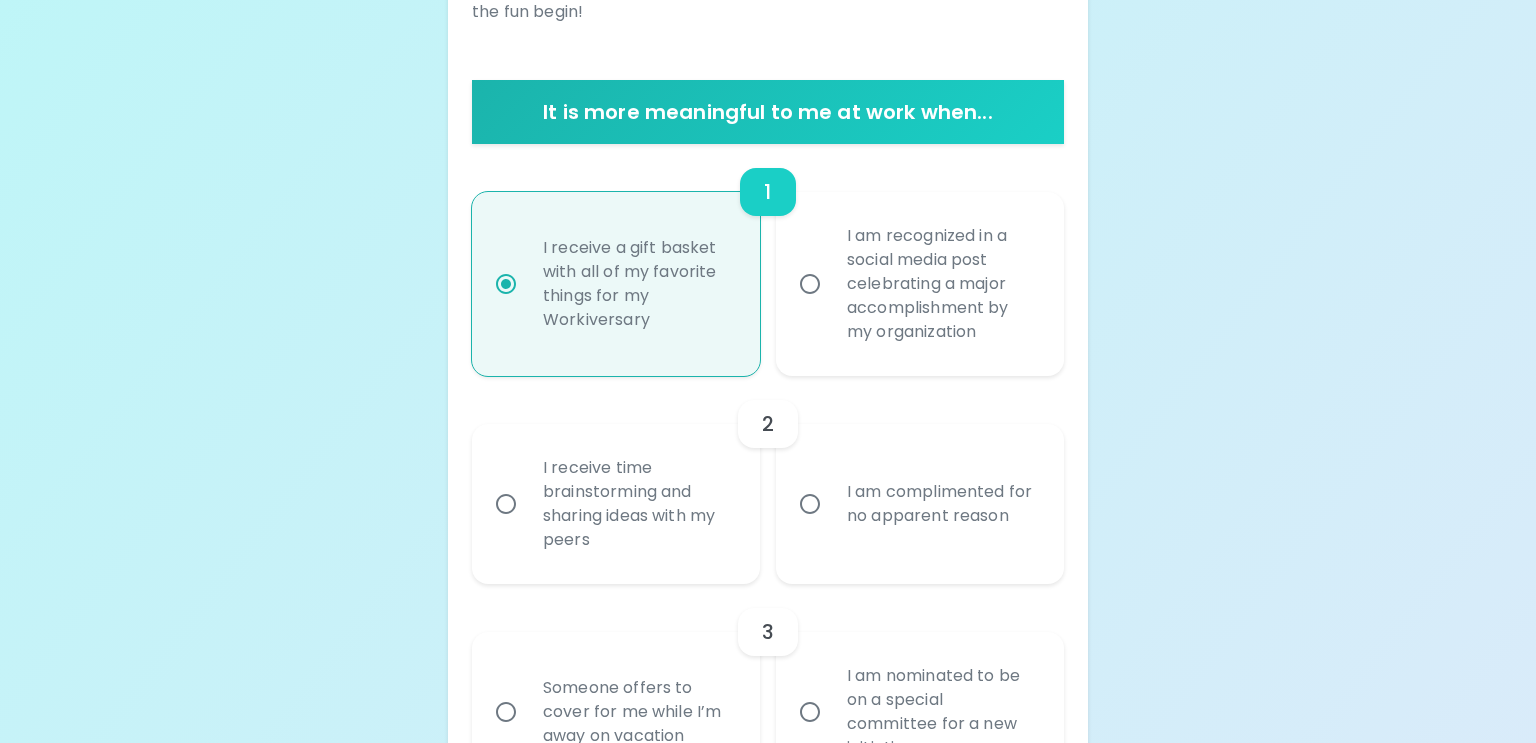 click on "I receive time brainstorming and sharing ideas with my peers" at bounding box center [506, 504] 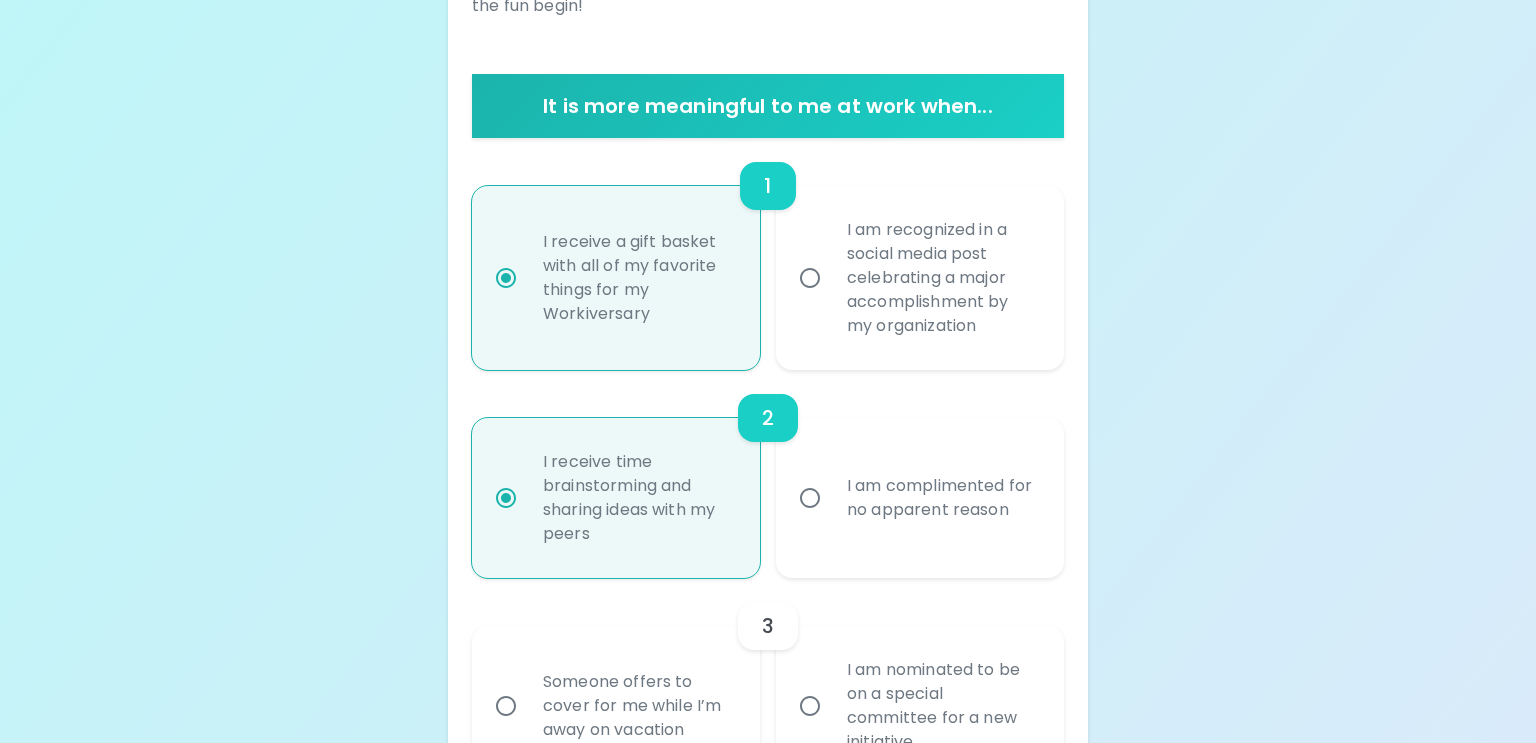 scroll, scrollTop: 559, scrollLeft: 0, axis: vertical 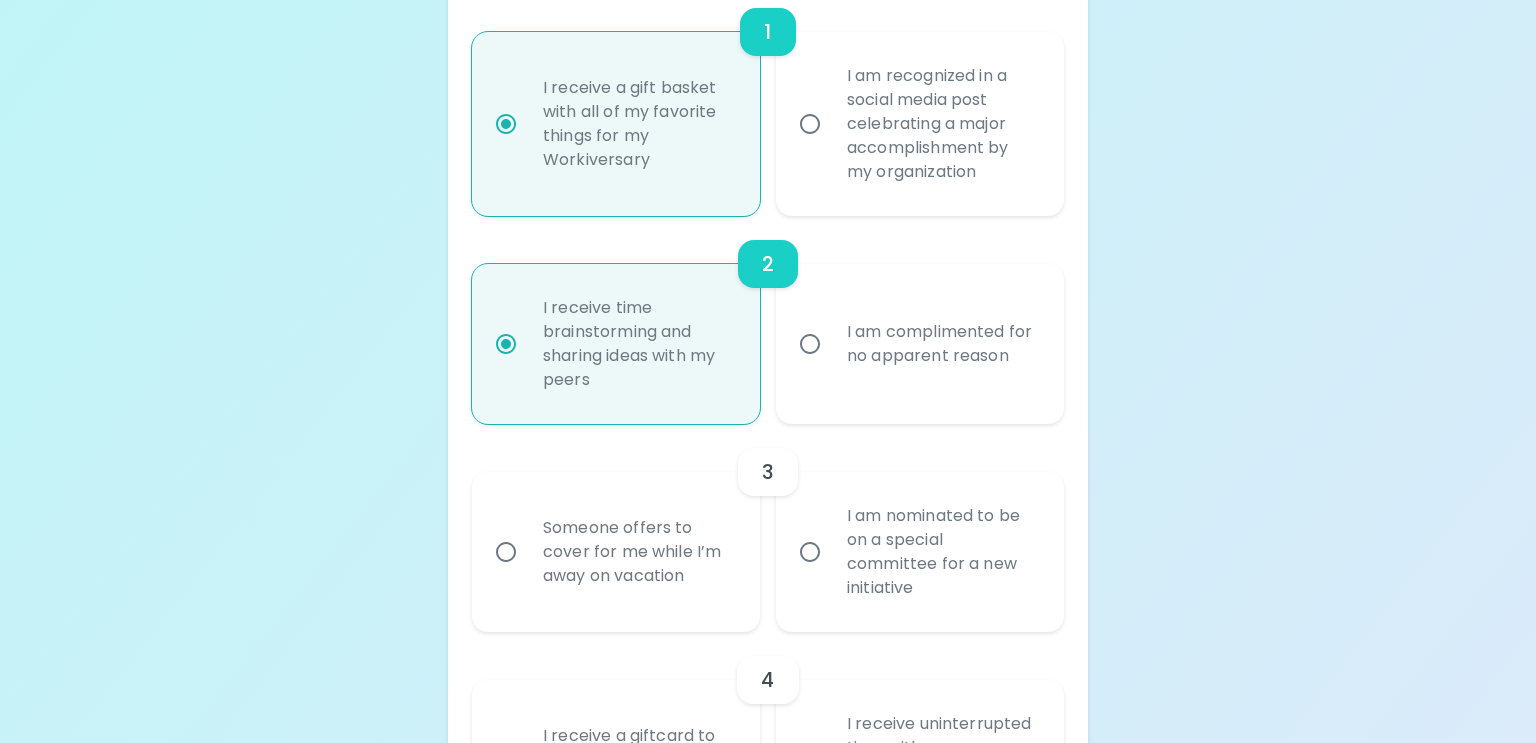 click on "I am nominated to be on a special committee for a new initiative" at bounding box center (942, 552) 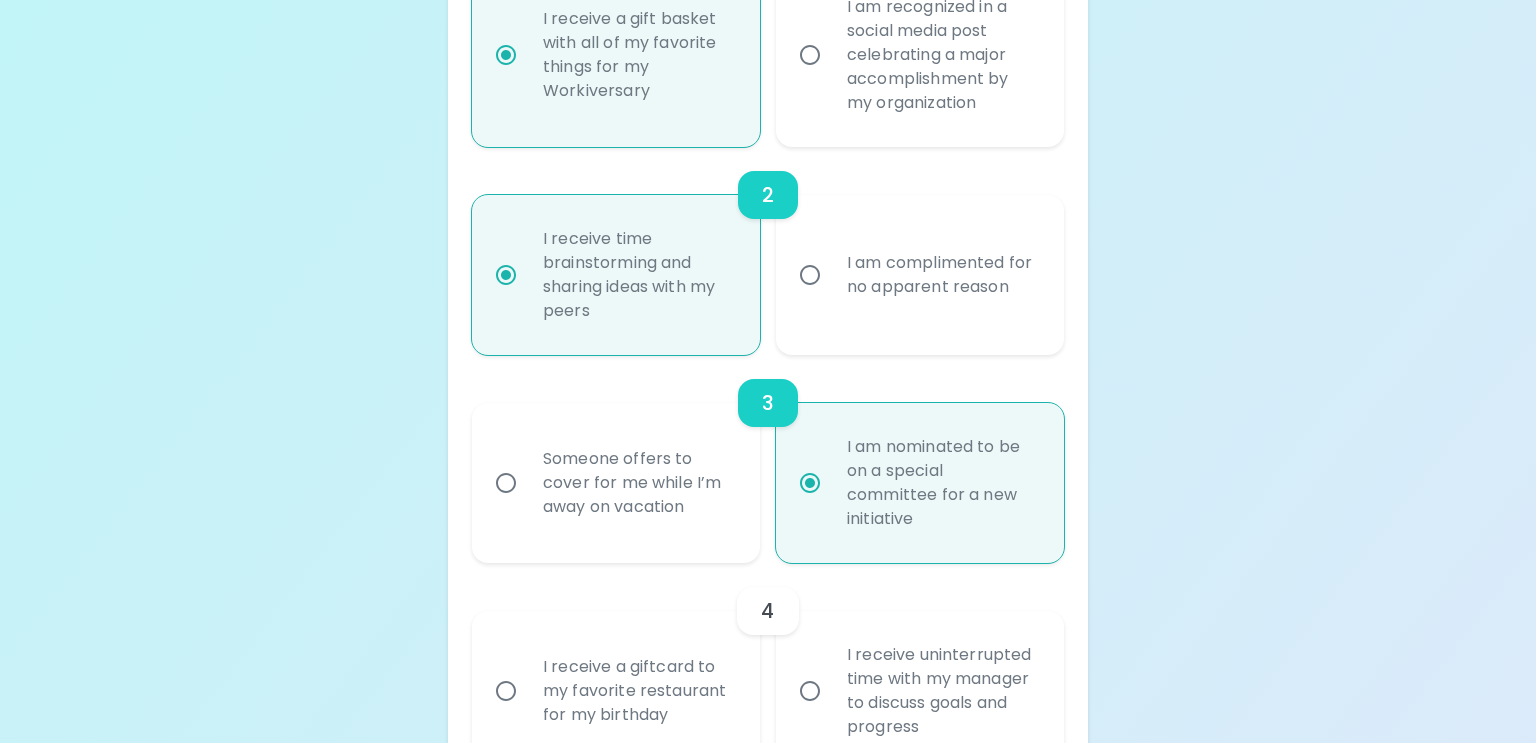 scroll, scrollTop: 719, scrollLeft: 0, axis: vertical 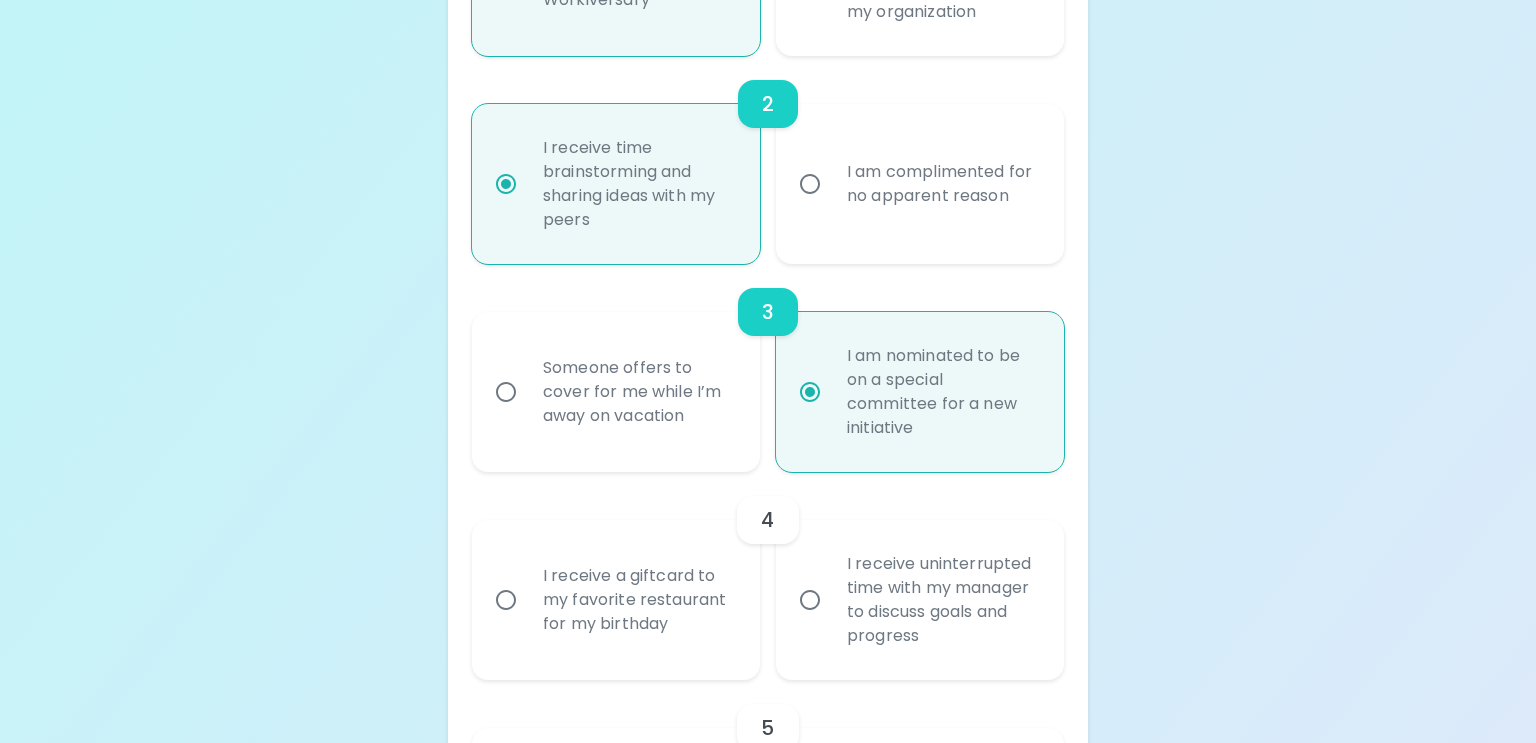 click on "I receive a giftcard to my favorite restaurant for my birthday" at bounding box center [638, 600] 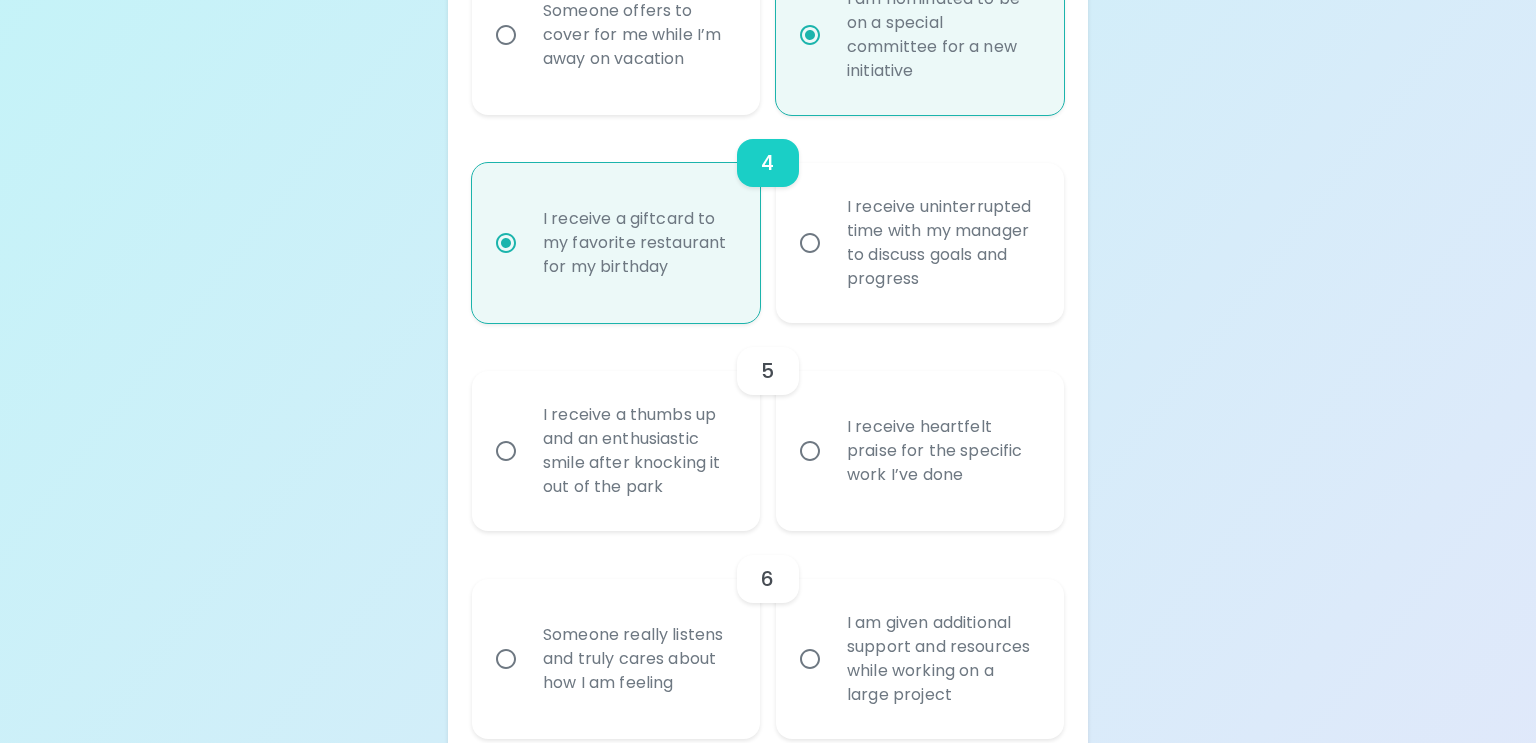 scroll, scrollTop: 1077, scrollLeft: 0, axis: vertical 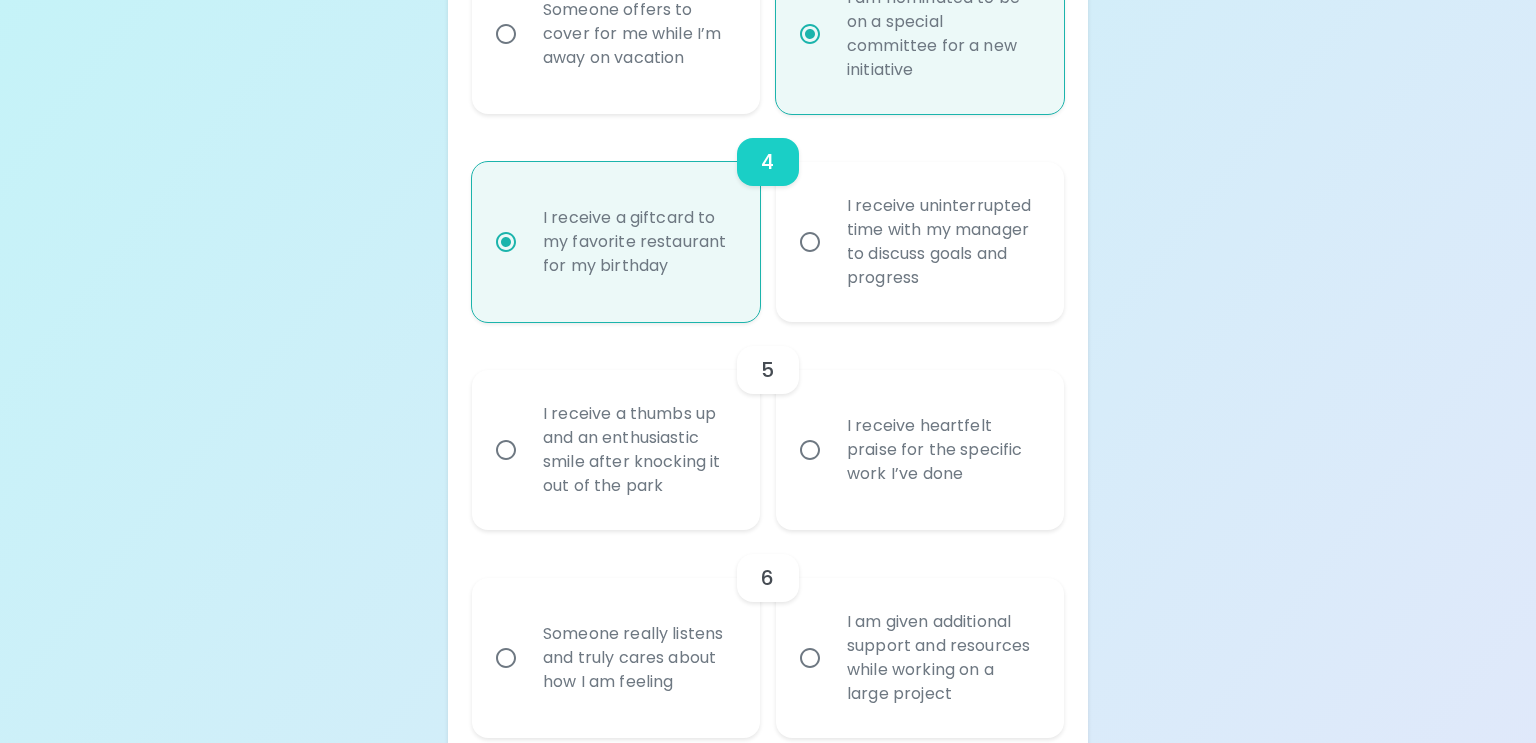 click on "I receive heartfelt praise for the specific work I’ve done" at bounding box center [942, 450] 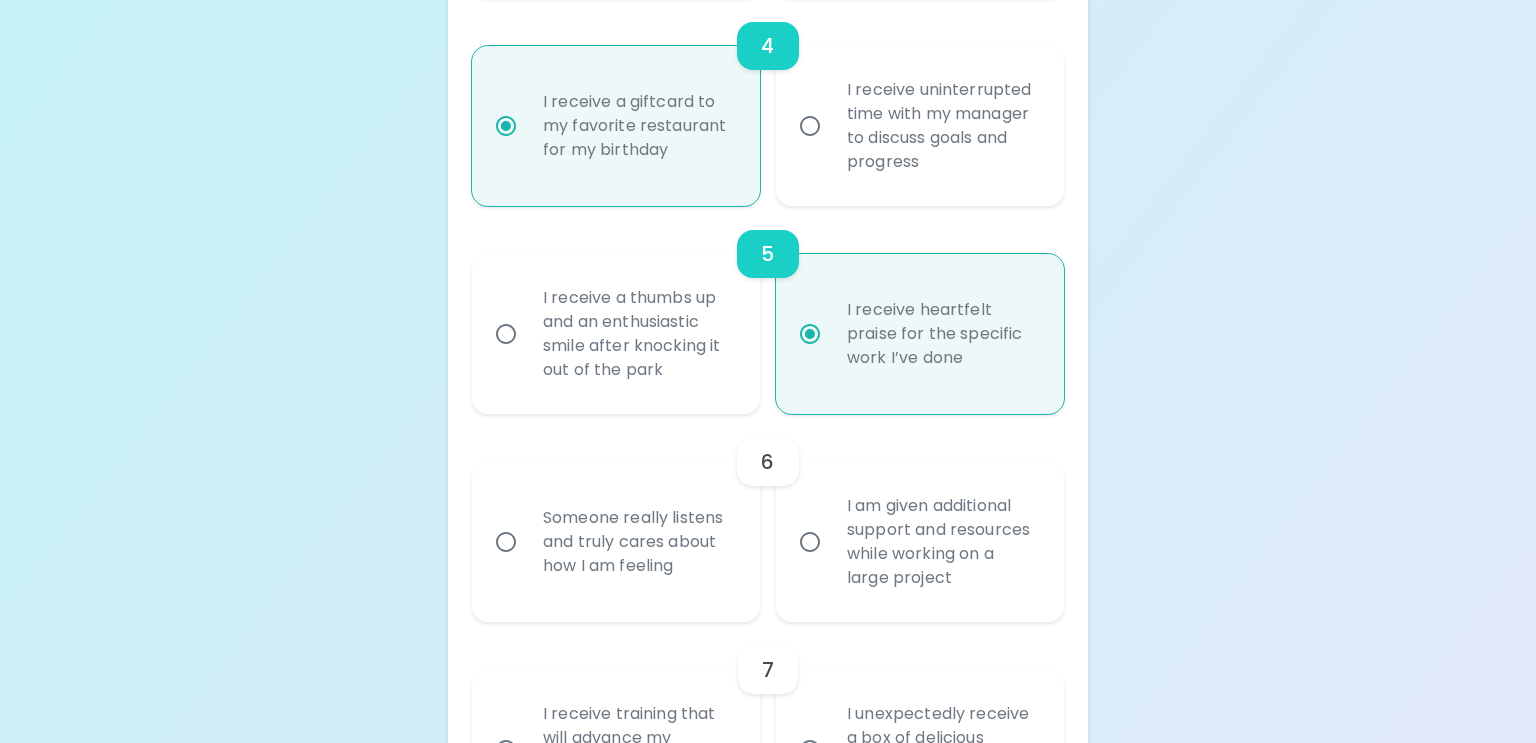scroll, scrollTop: 1237, scrollLeft: 0, axis: vertical 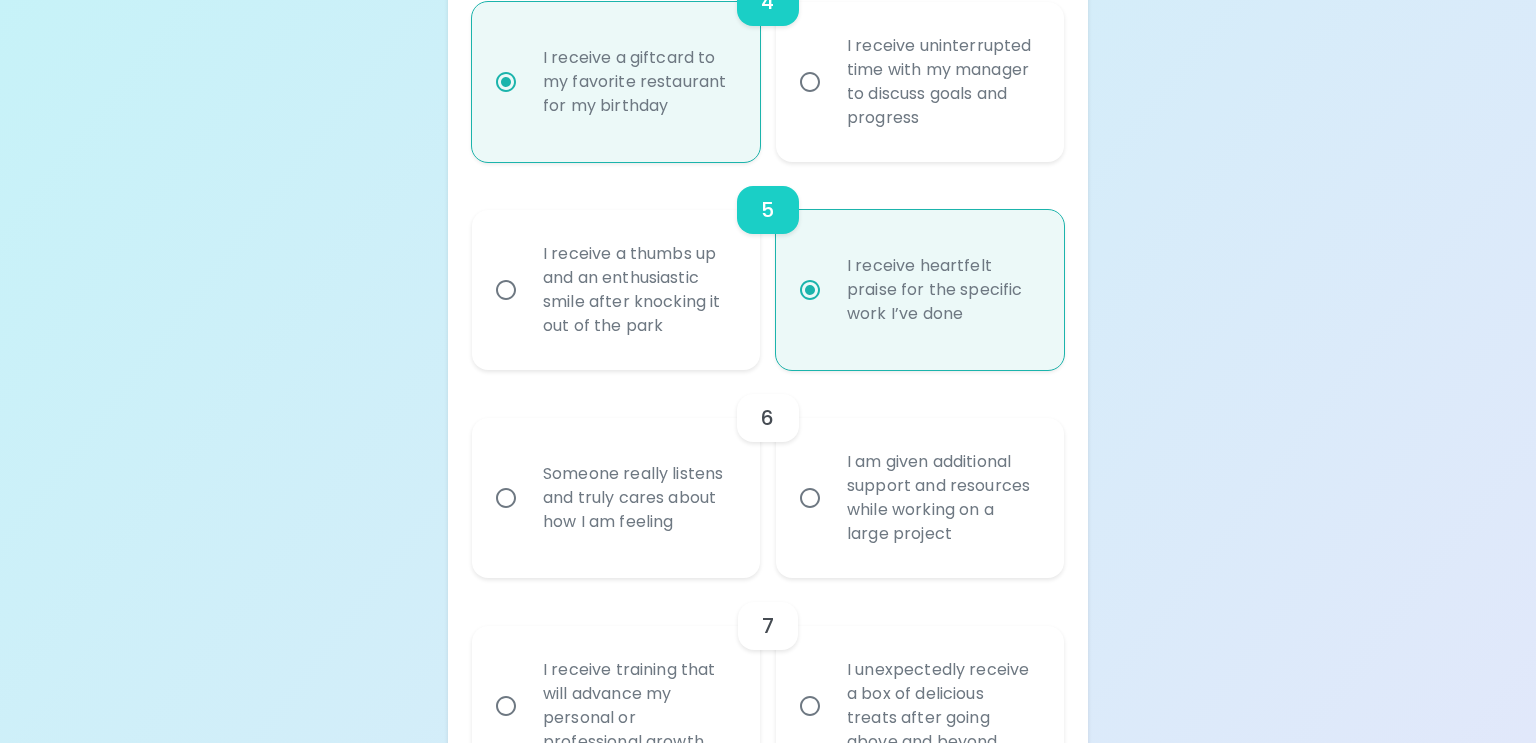 click on "I am given additional support and resources while working on a large project" at bounding box center [942, 498] 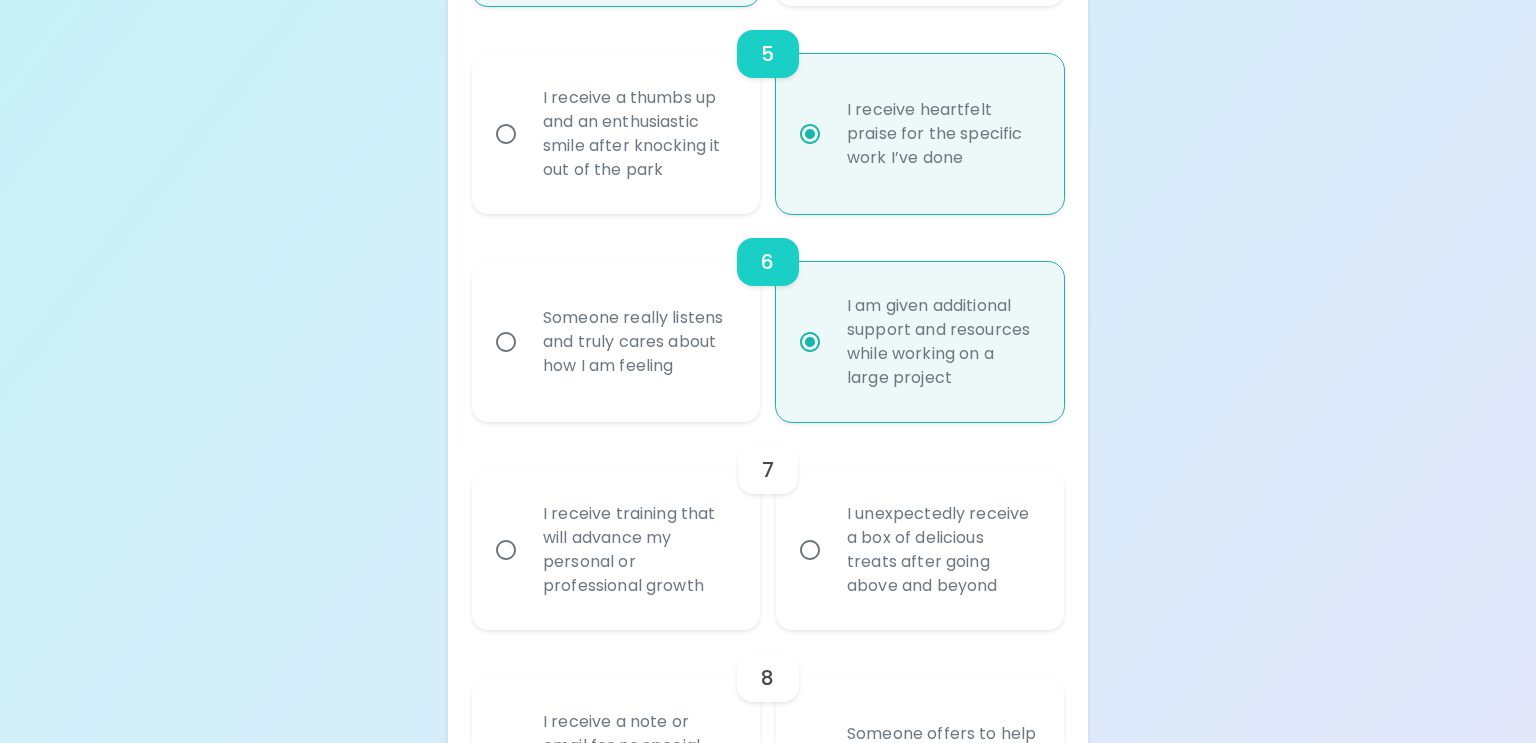 scroll, scrollTop: 1397, scrollLeft: 0, axis: vertical 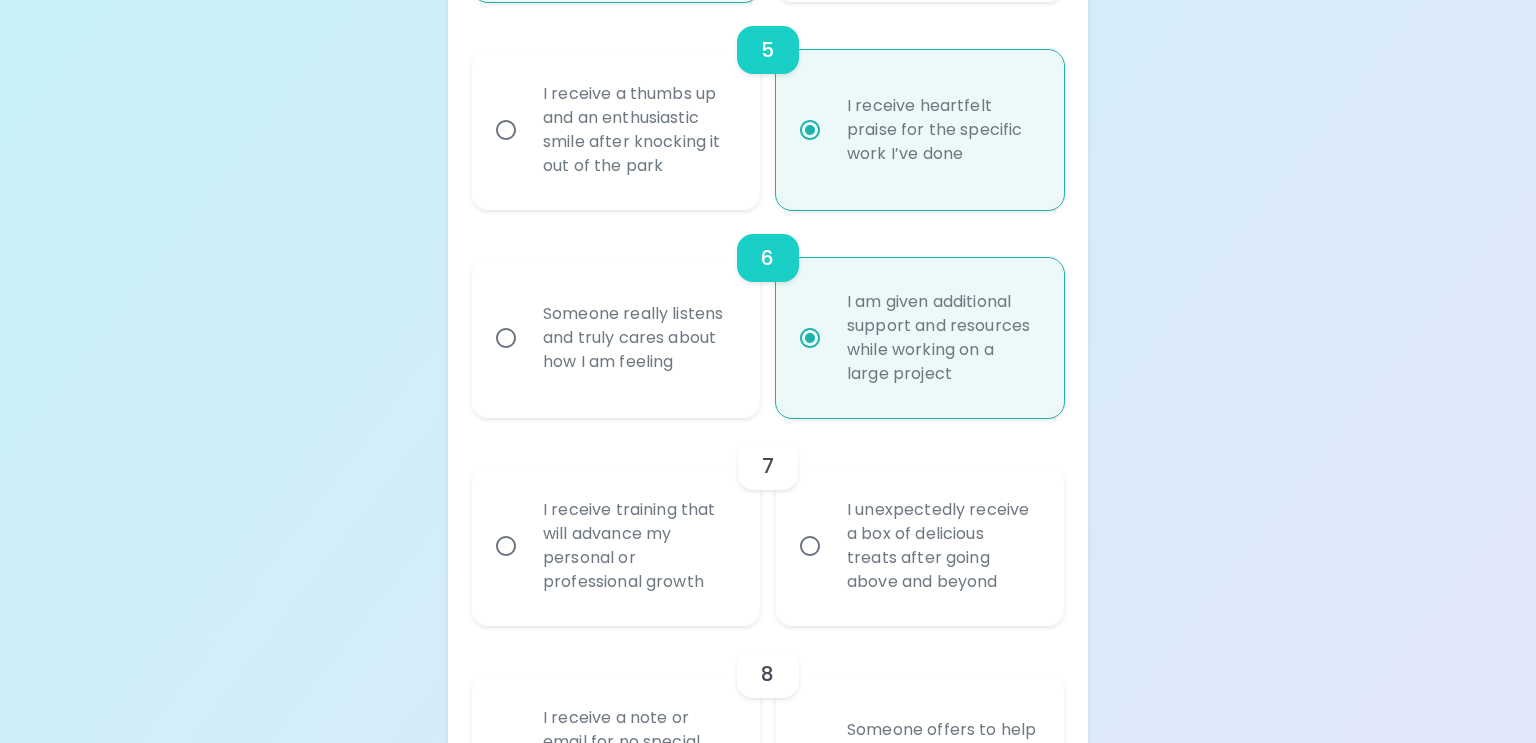 click on "I receive training that will advance my personal or professional growth" at bounding box center (638, 546) 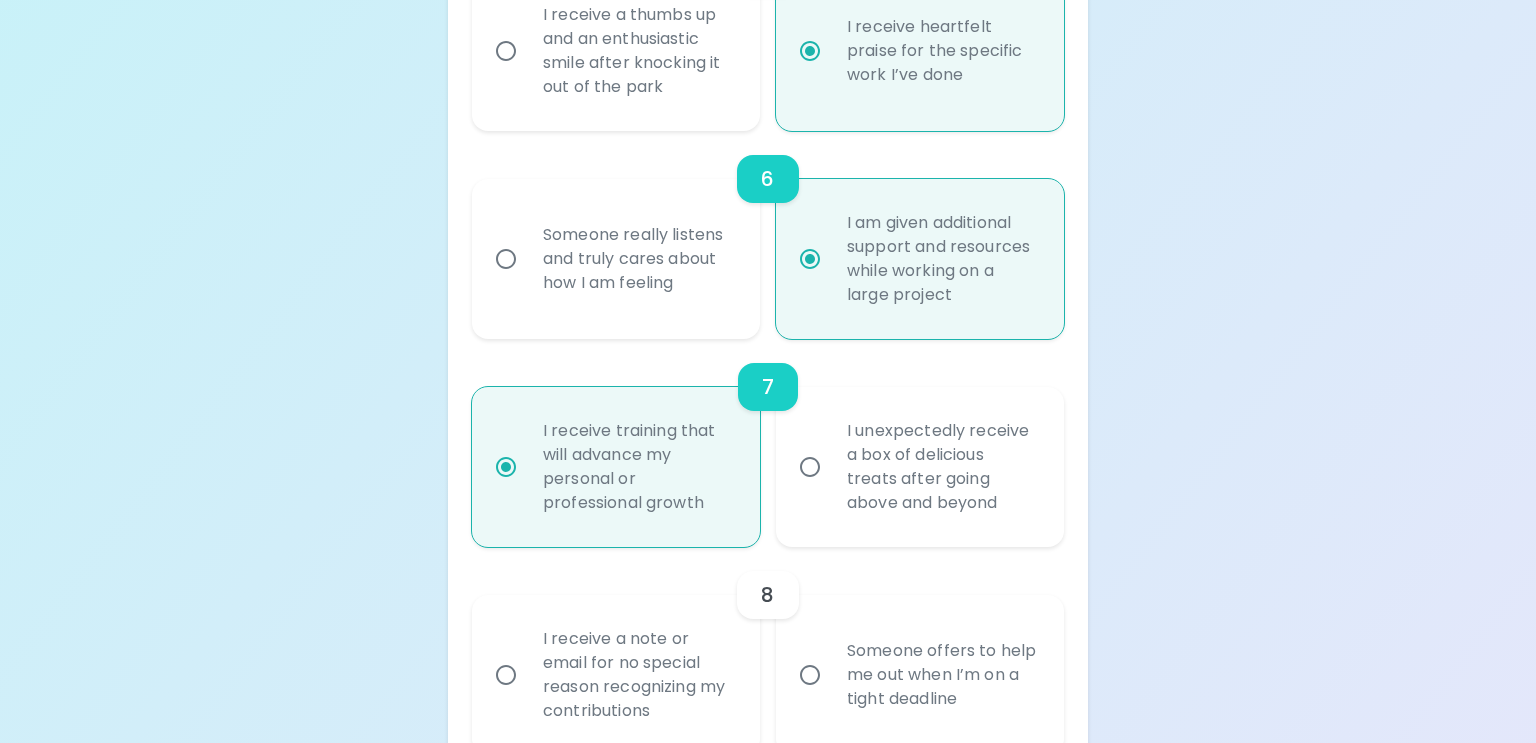 scroll, scrollTop: 1557, scrollLeft: 0, axis: vertical 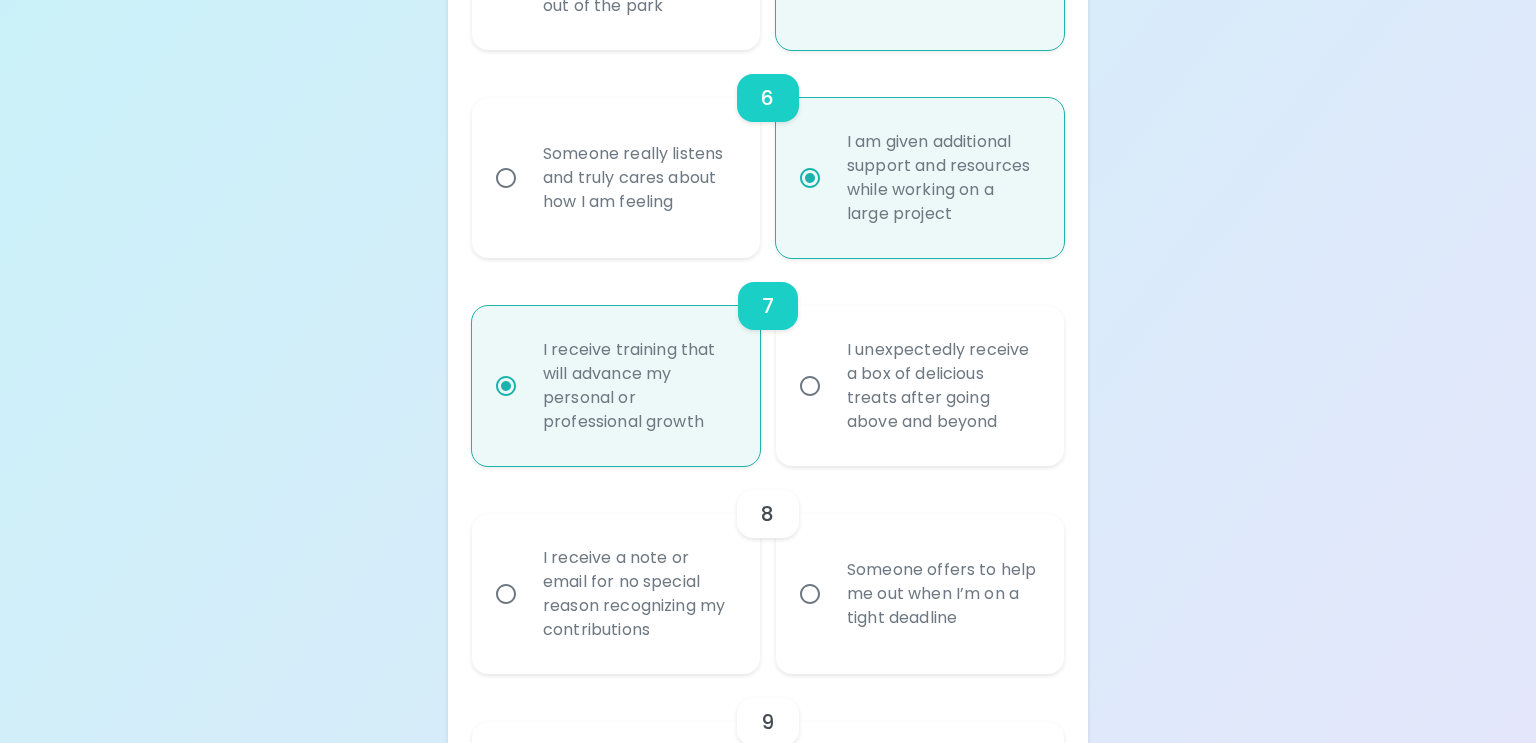 click on "I receive a note or email for no special reason recognizing my contributions" at bounding box center (638, 594) 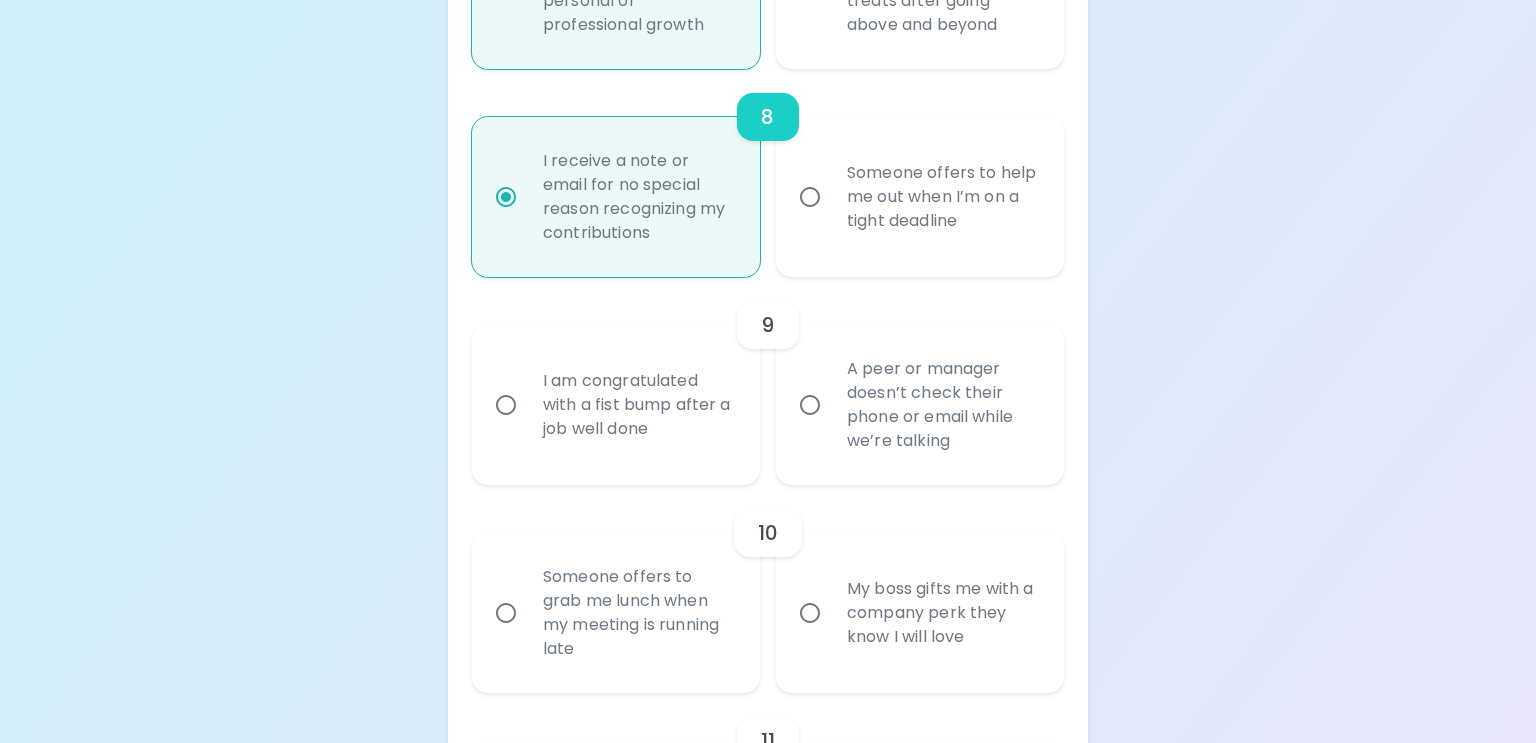 scroll, scrollTop: 1955, scrollLeft: 0, axis: vertical 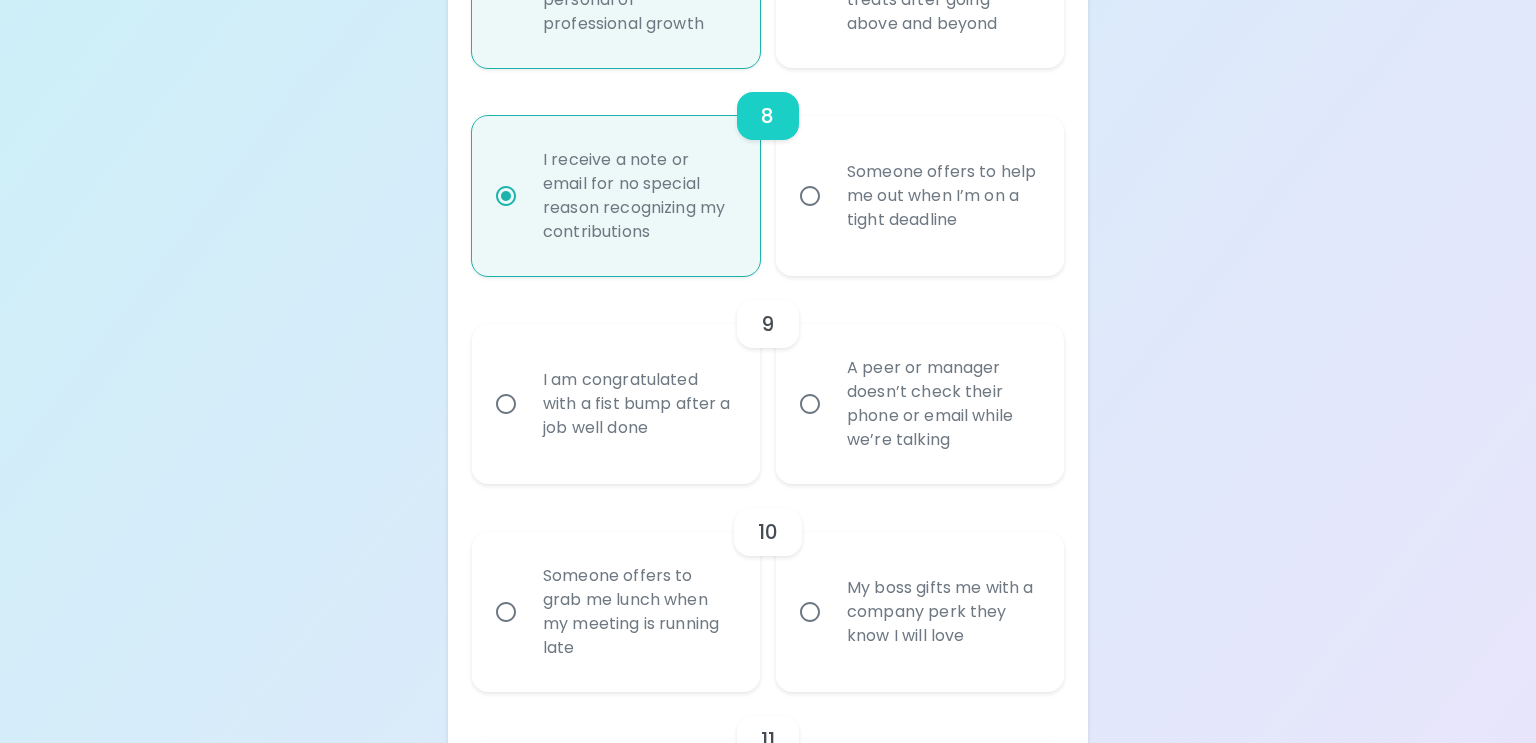 click on "A peer or manager doesn’t check their phone or email while we’re talking" at bounding box center [942, 404] 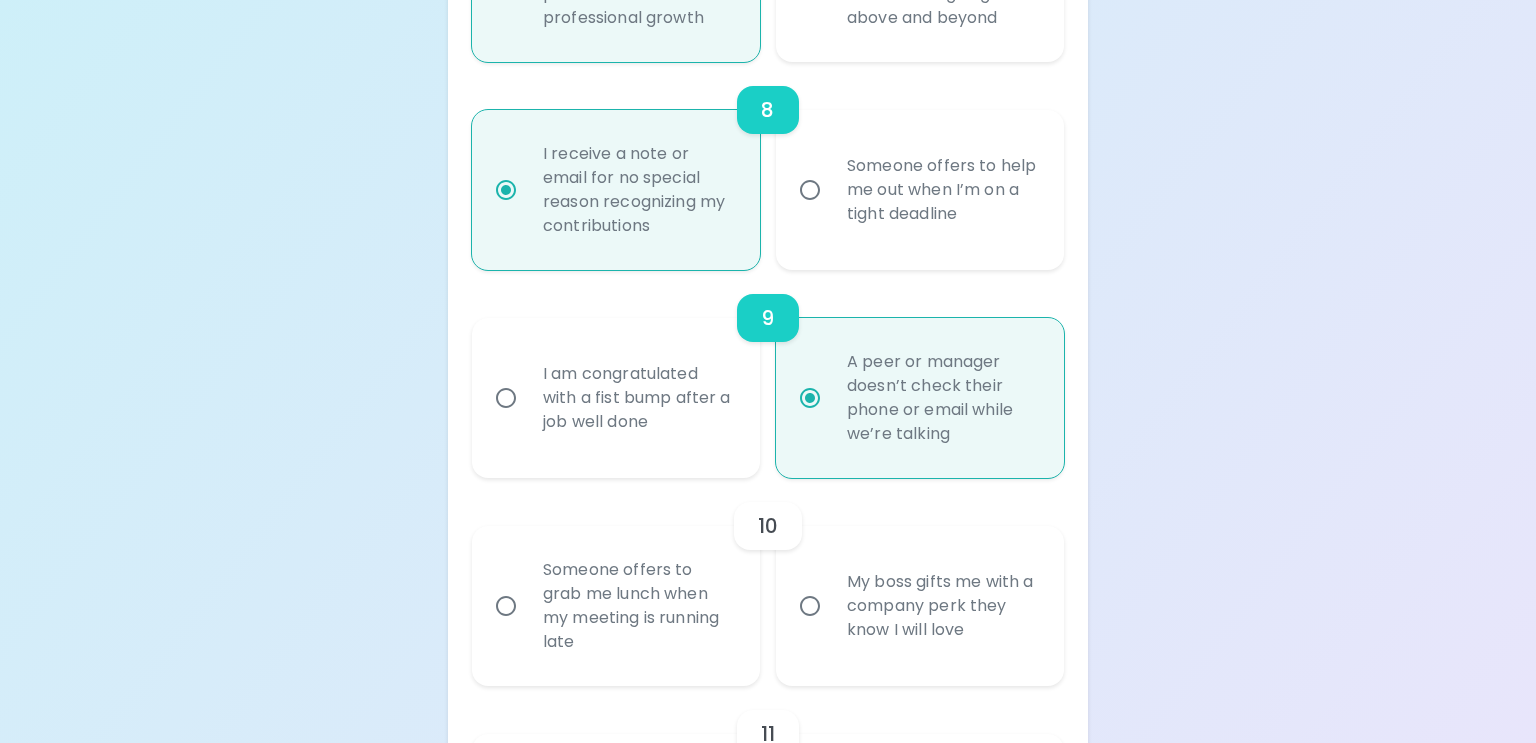 scroll, scrollTop: 2115, scrollLeft: 0, axis: vertical 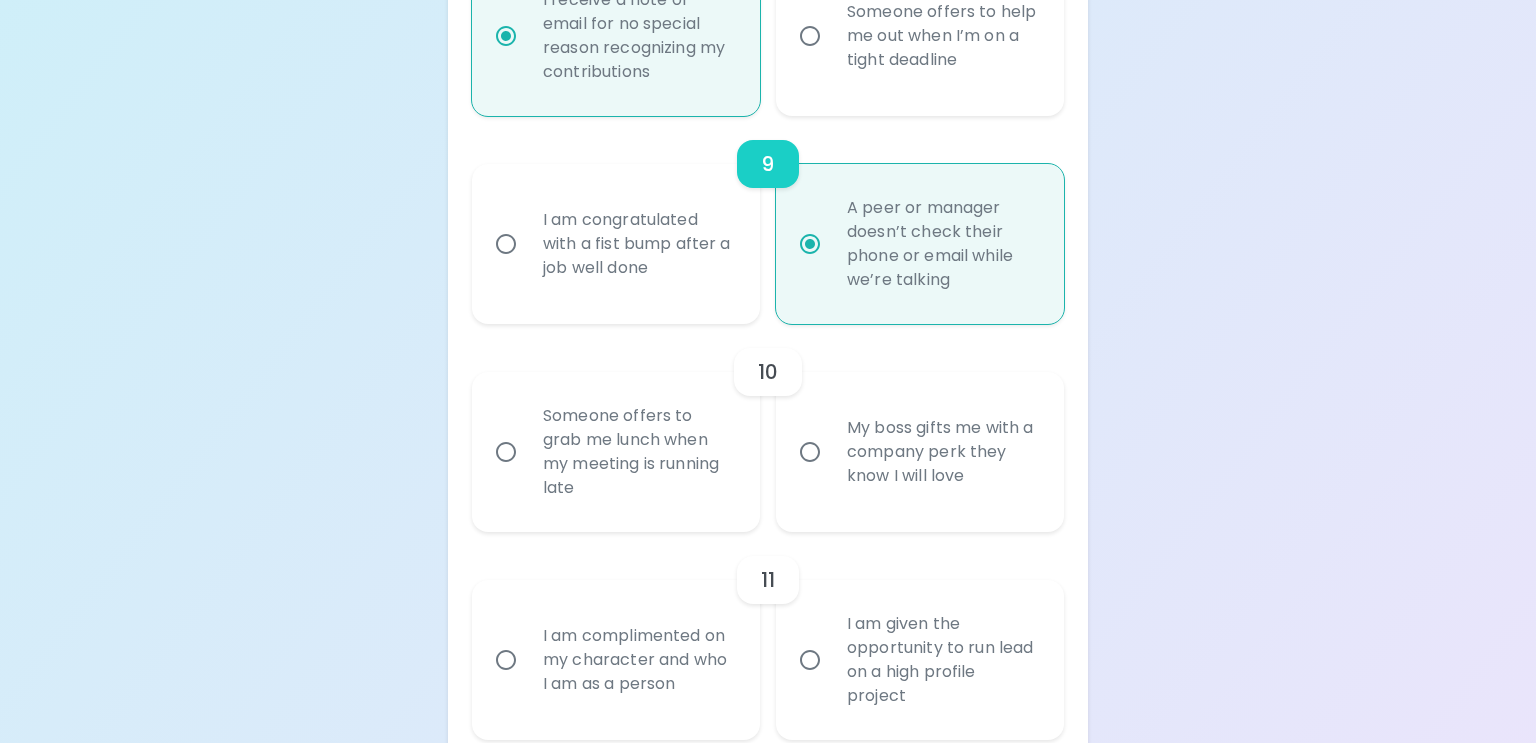click on "My boss gifts me with a company perk they know I will love" at bounding box center [942, 452] 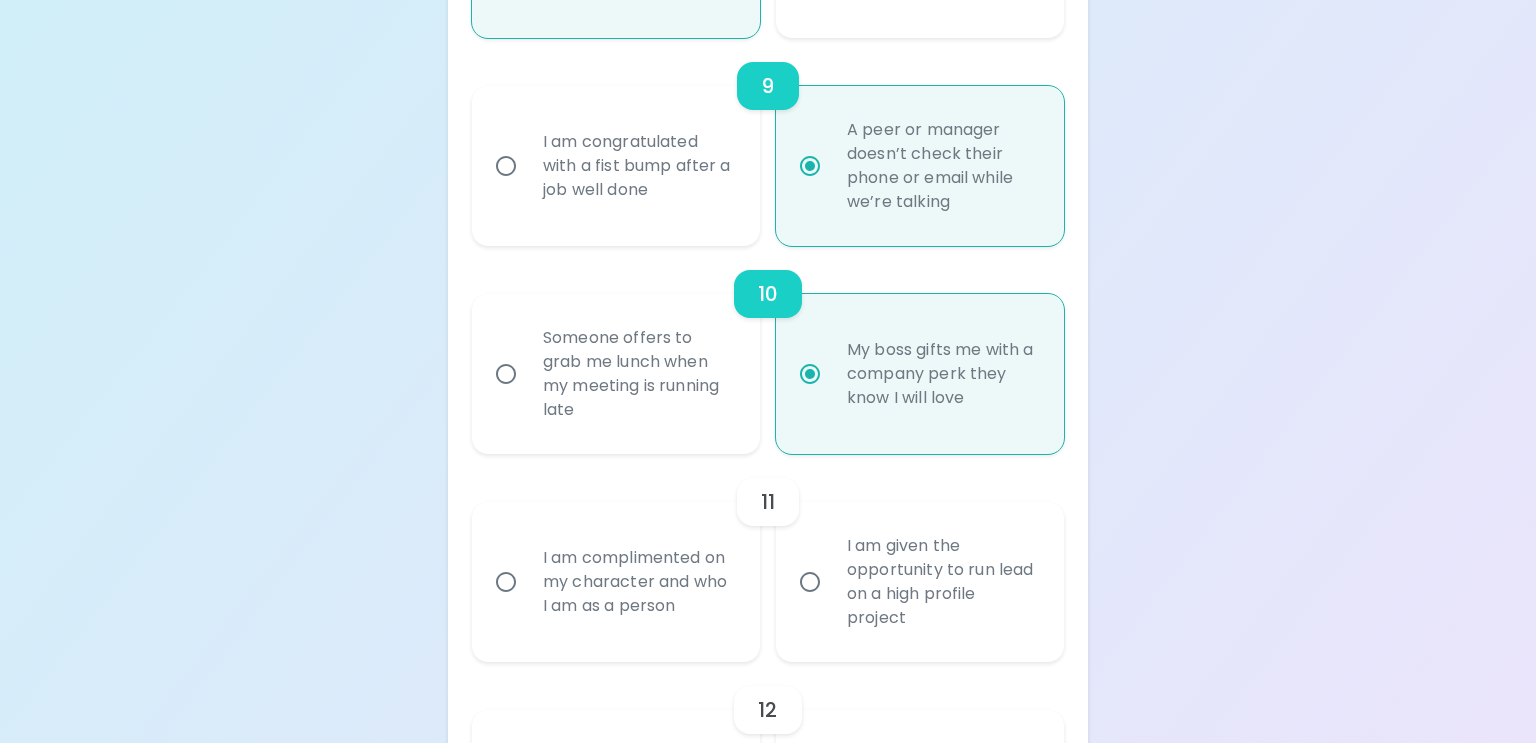 scroll, scrollTop: 2275, scrollLeft: 0, axis: vertical 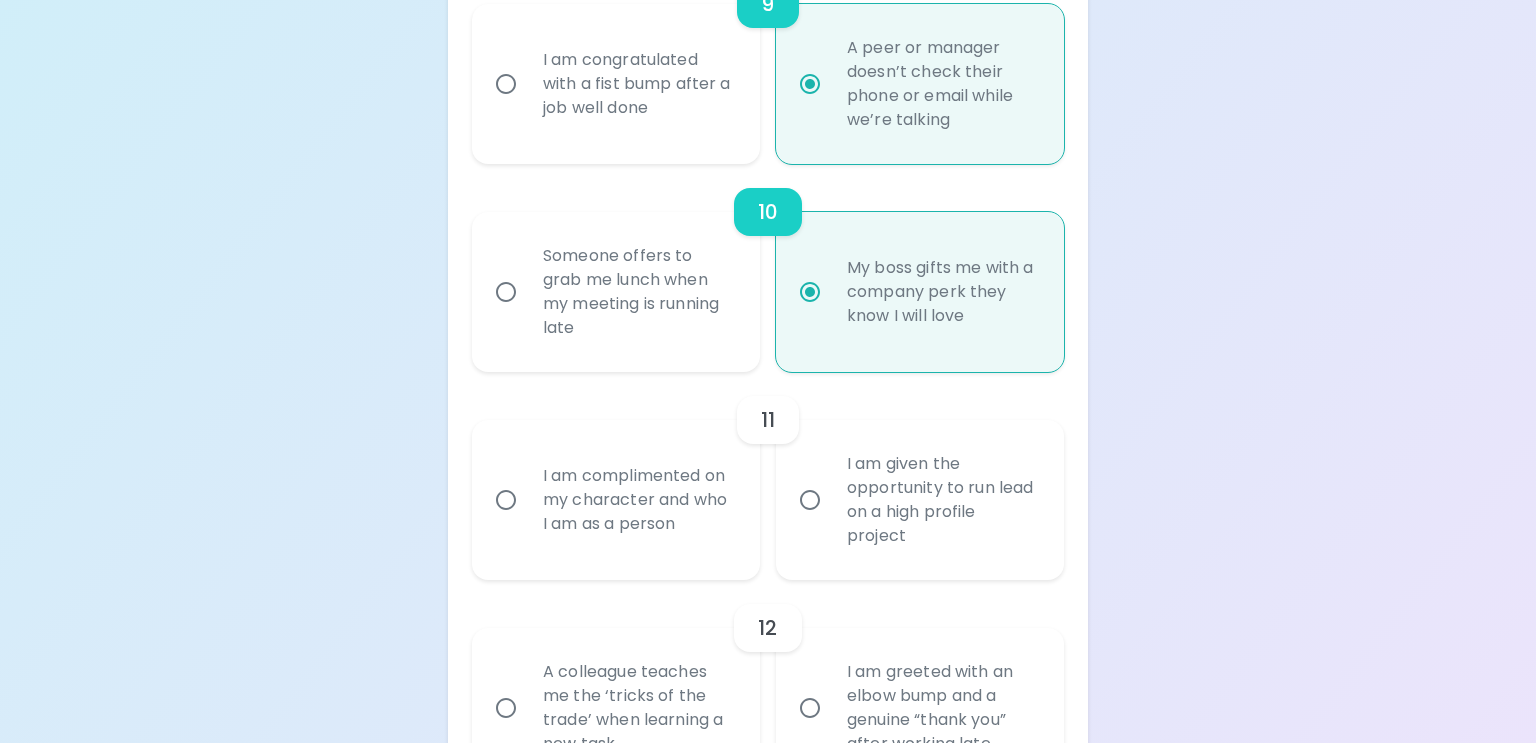 click on "I am given the opportunity to run lead on a high profile project" at bounding box center [942, 500] 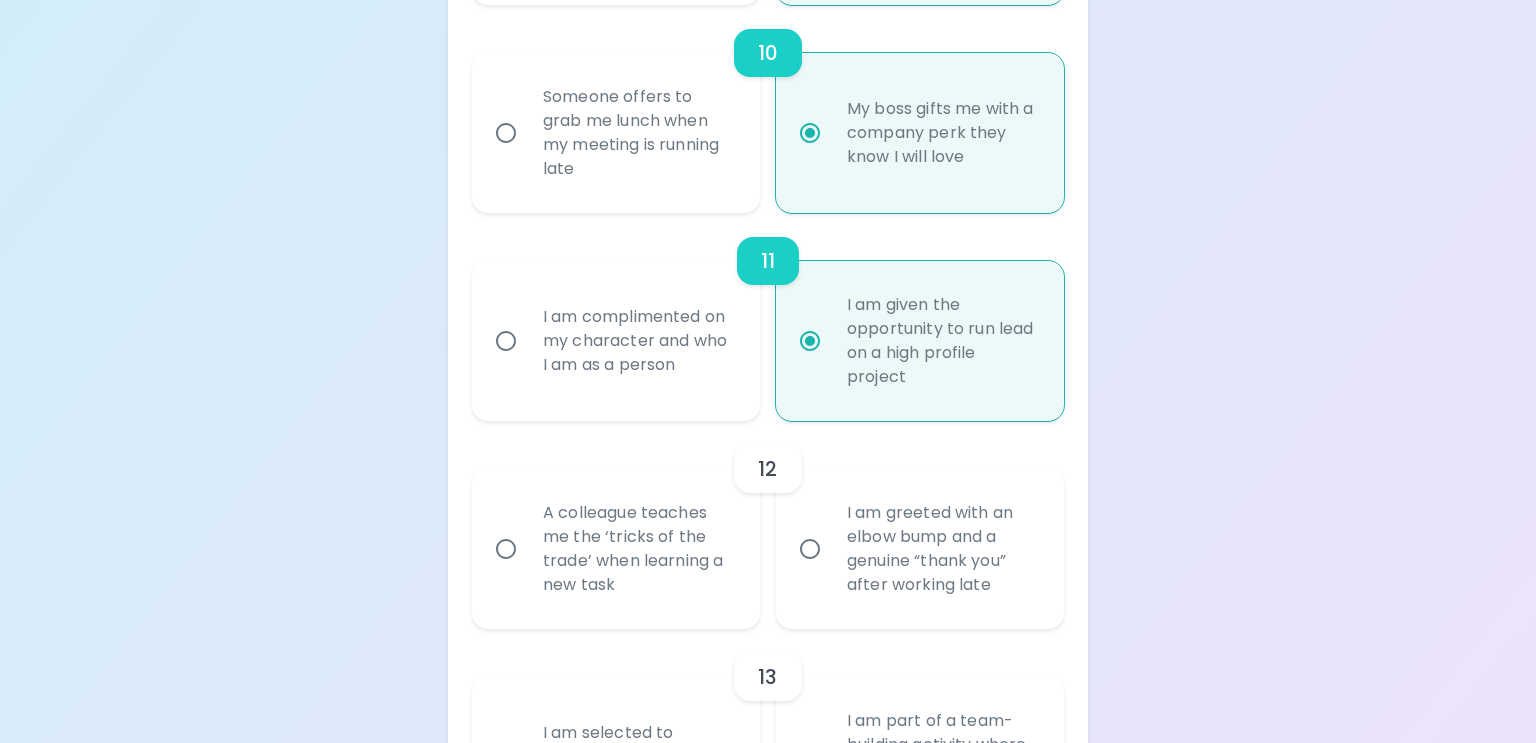 scroll, scrollTop: 2435, scrollLeft: 0, axis: vertical 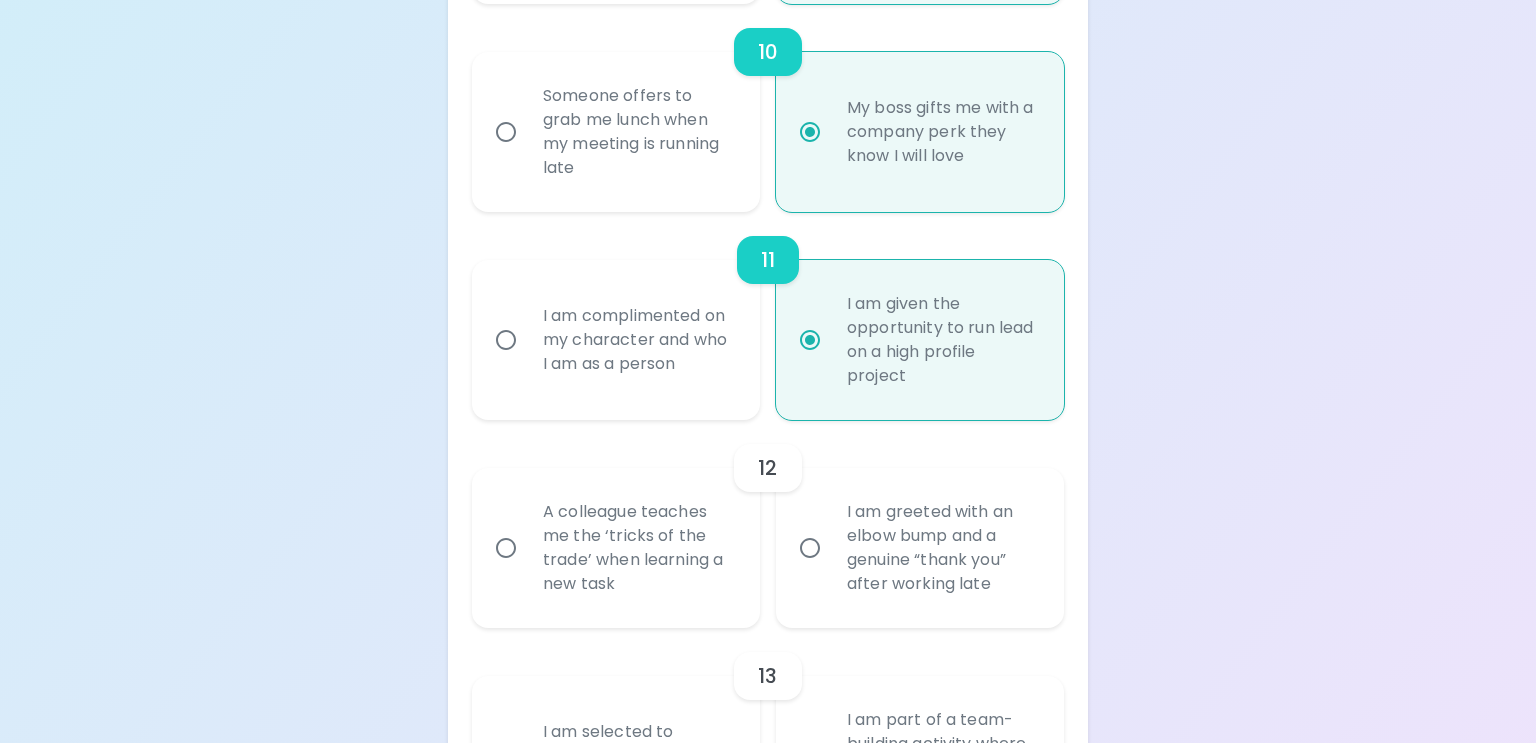 click on "A colleague teaches me the ‘tricks of the trade’ when learning a new task" at bounding box center [638, 548] 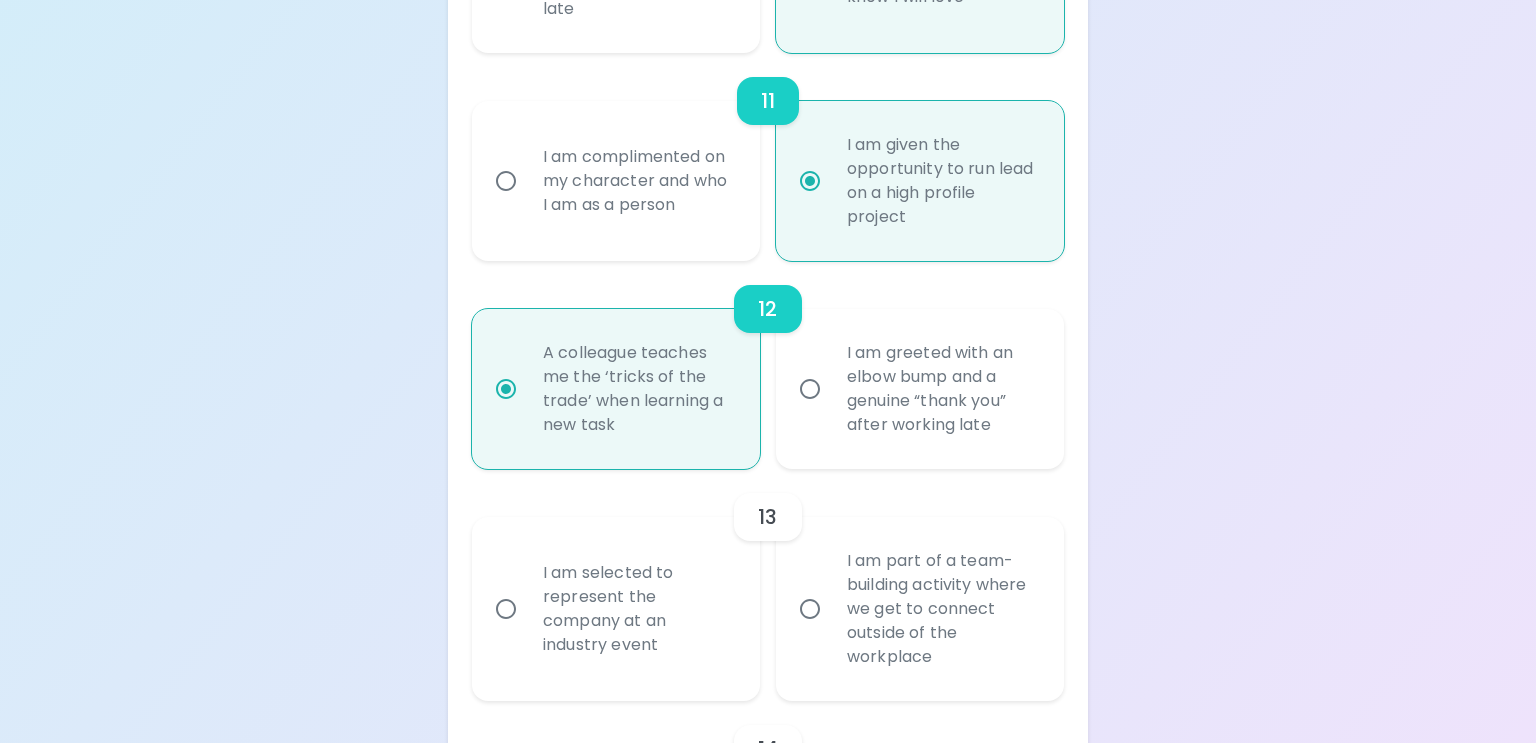 scroll, scrollTop: 2595, scrollLeft: 0, axis: vertical 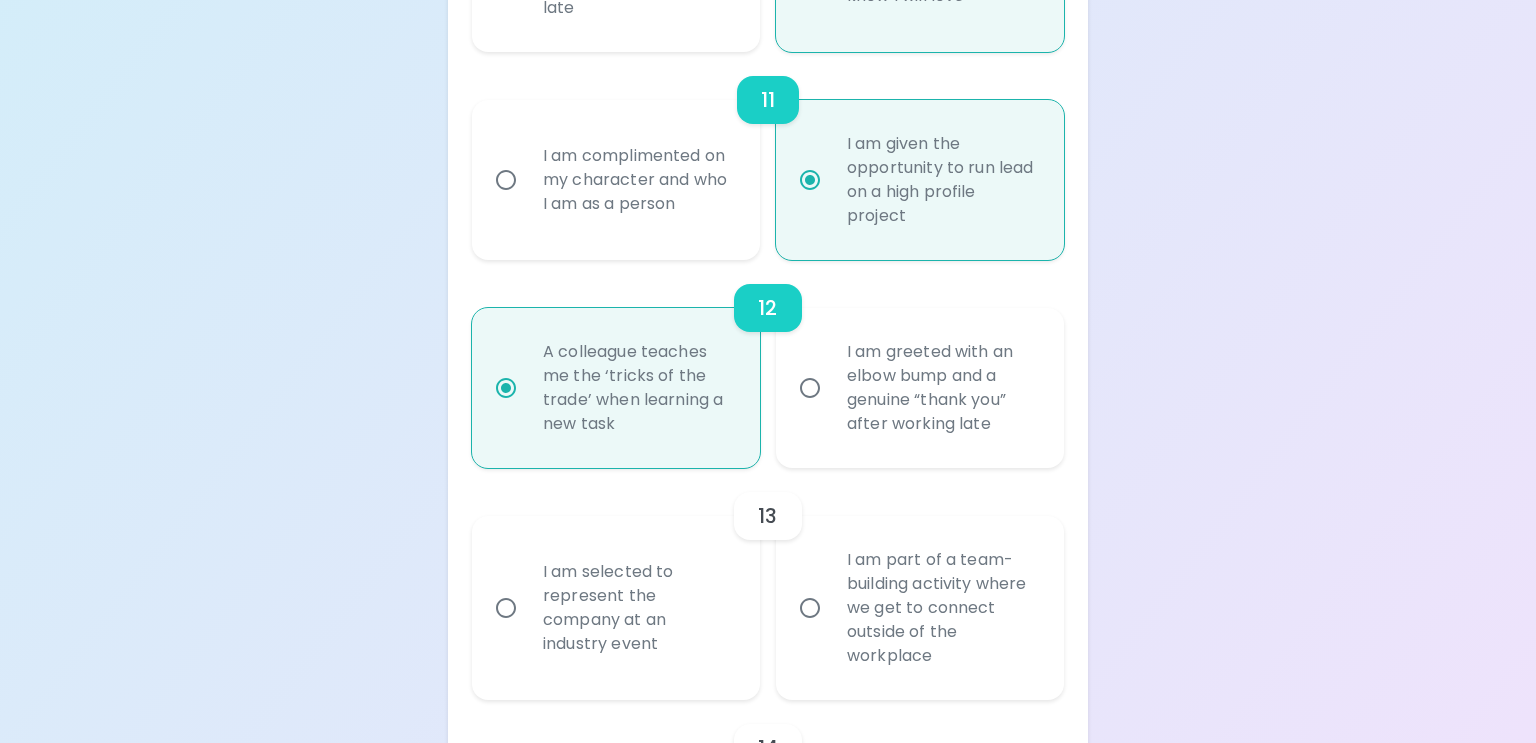 click on "I am part of a team-building activity where we get to connect outside of the workplace" at bounding box center [942, 608] 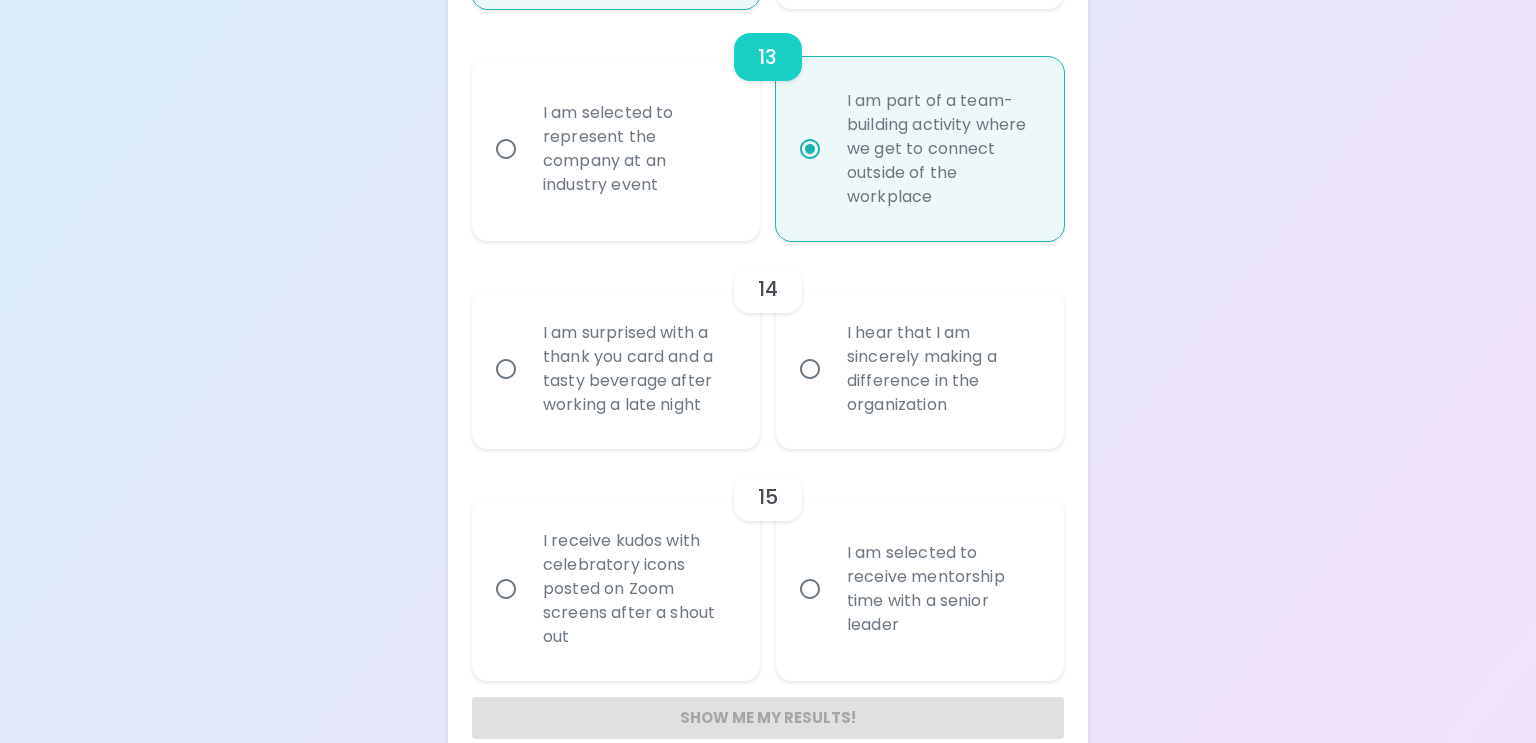 scroll, scrollTop: 3063, scrollLeft: 0, axis: vertical 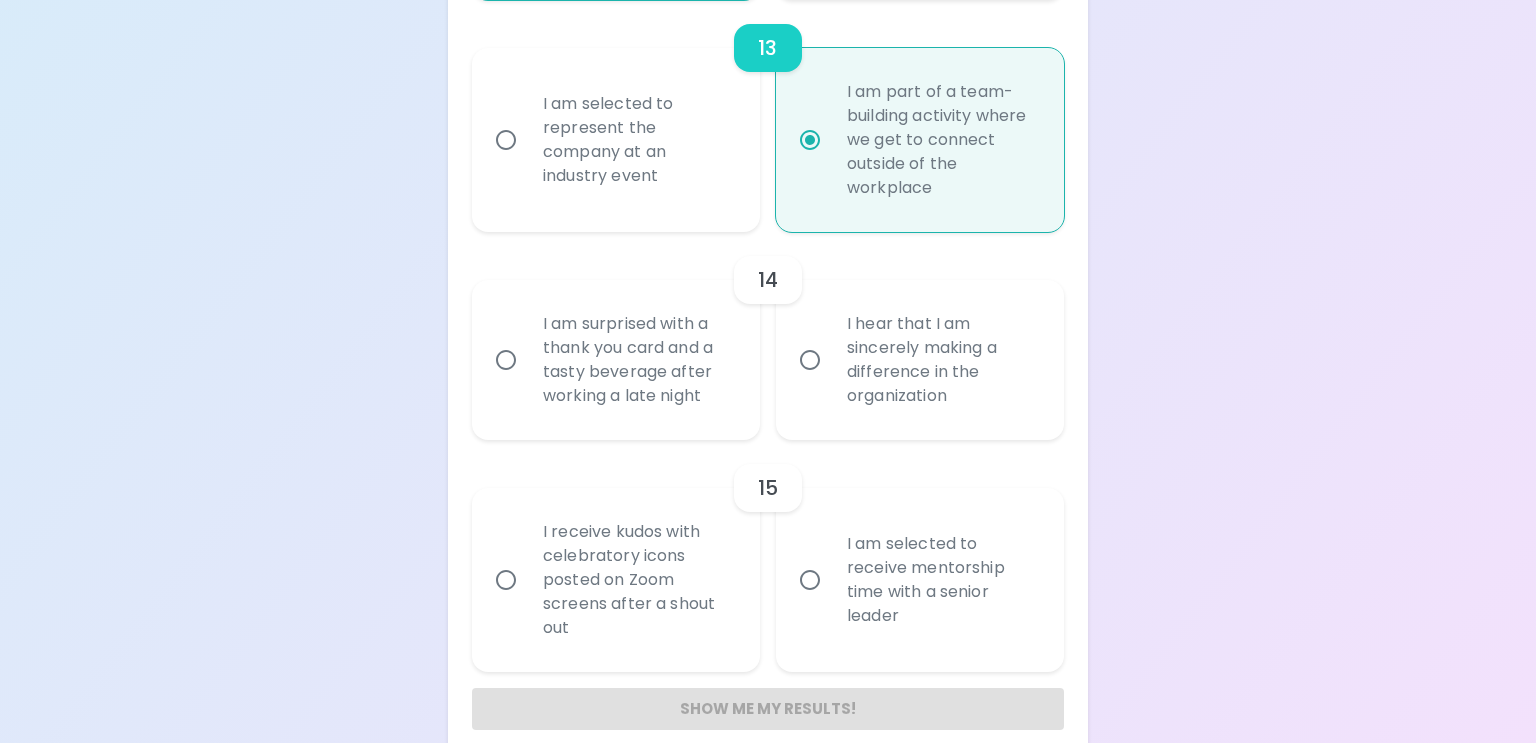 click on "I hear that I am sincerely making a difference in the organization" at bounding box center [942, 360] 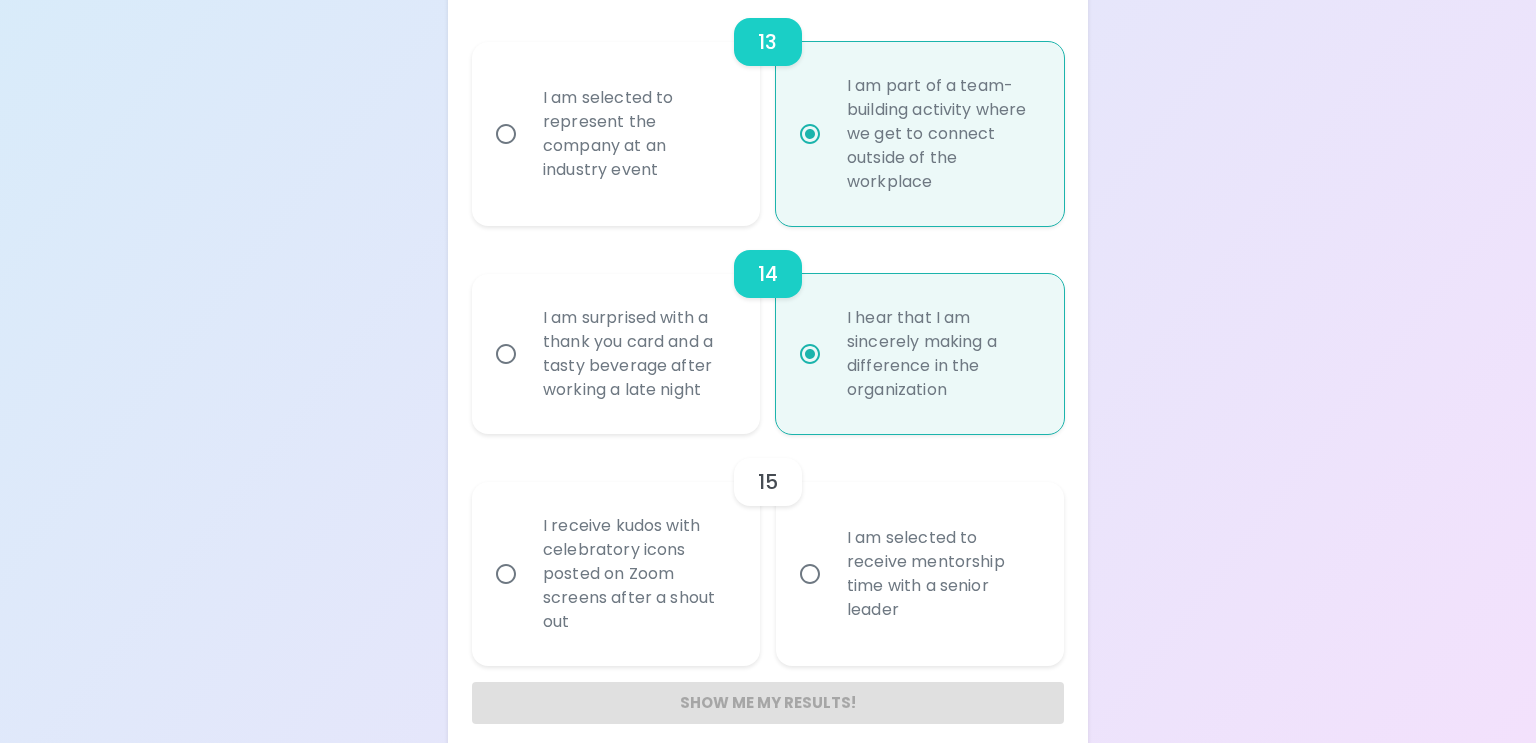 scroll, scrollTop: 3089, scrollLeft: 0, axis: vertical 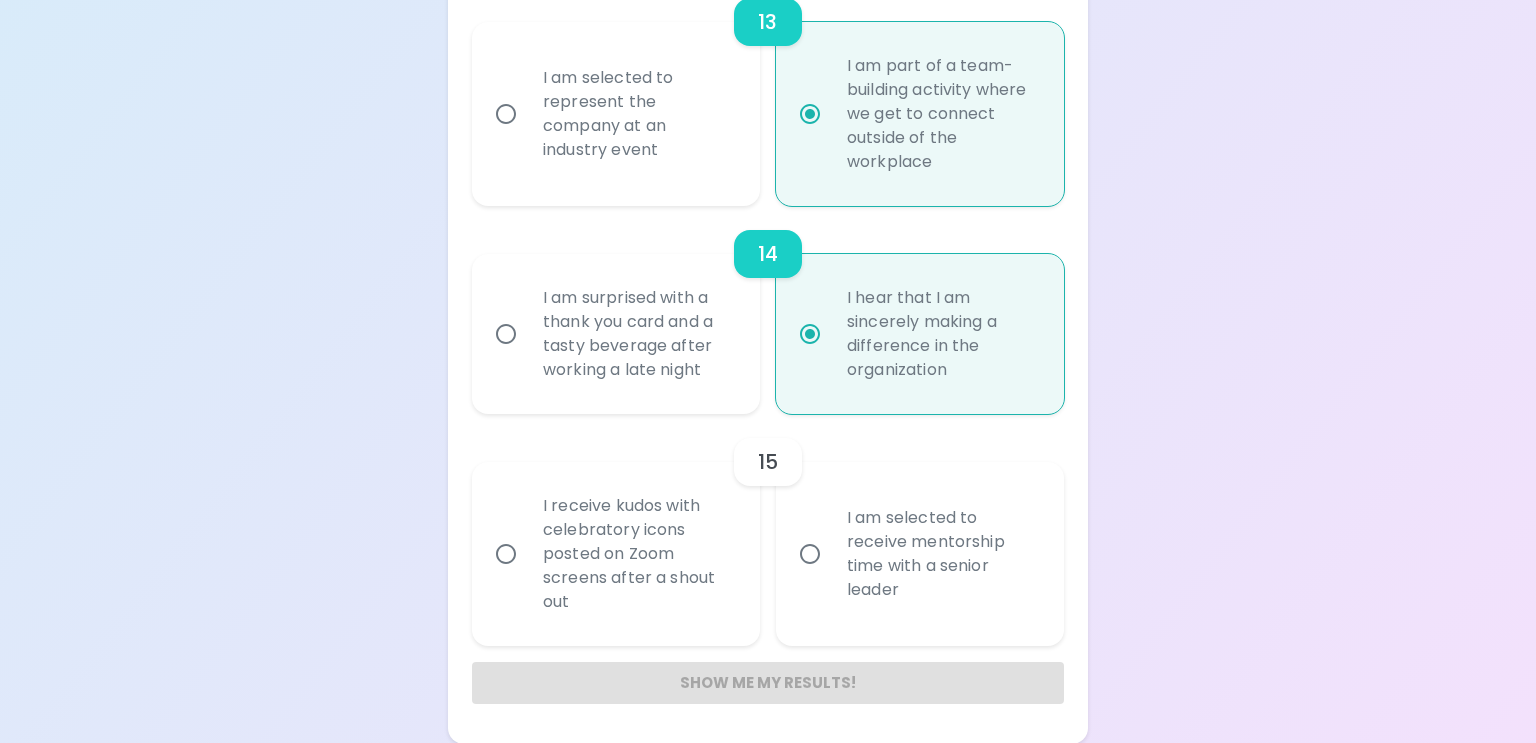 click on "I am selected to receive mentorship time with a senior leader" at bounding box center [942, 554] 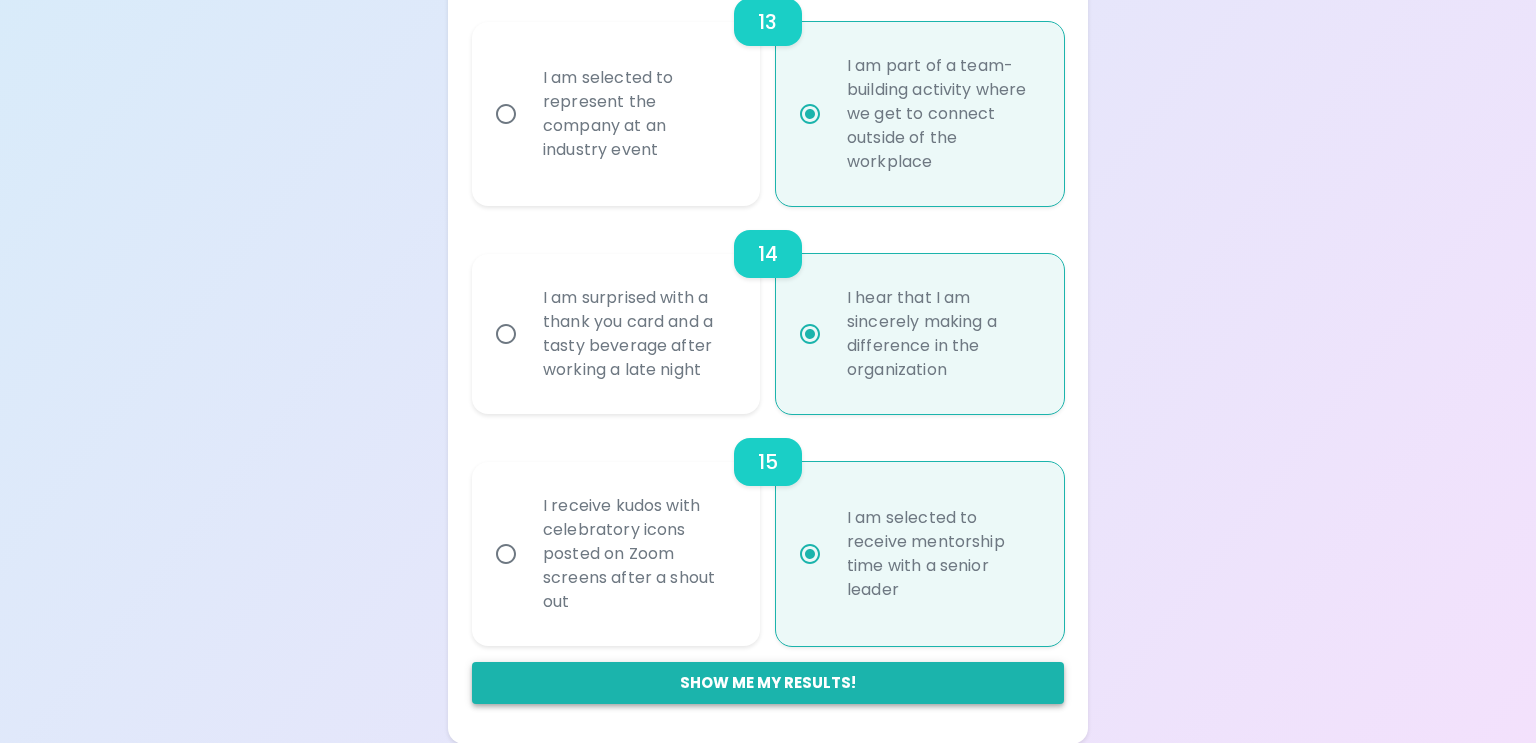 click on "Show me my results!" at bounding box center (768, 683) 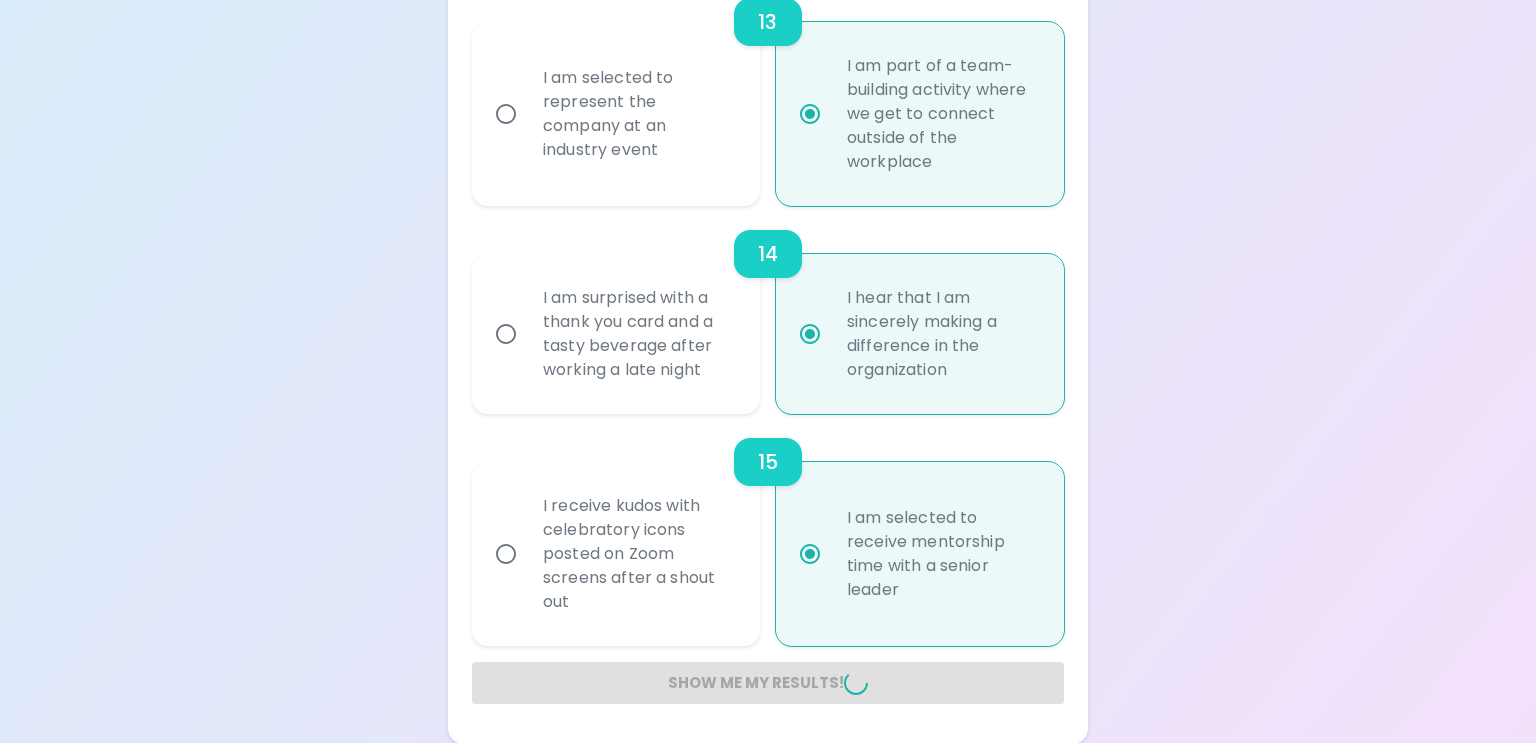 radio on "false" 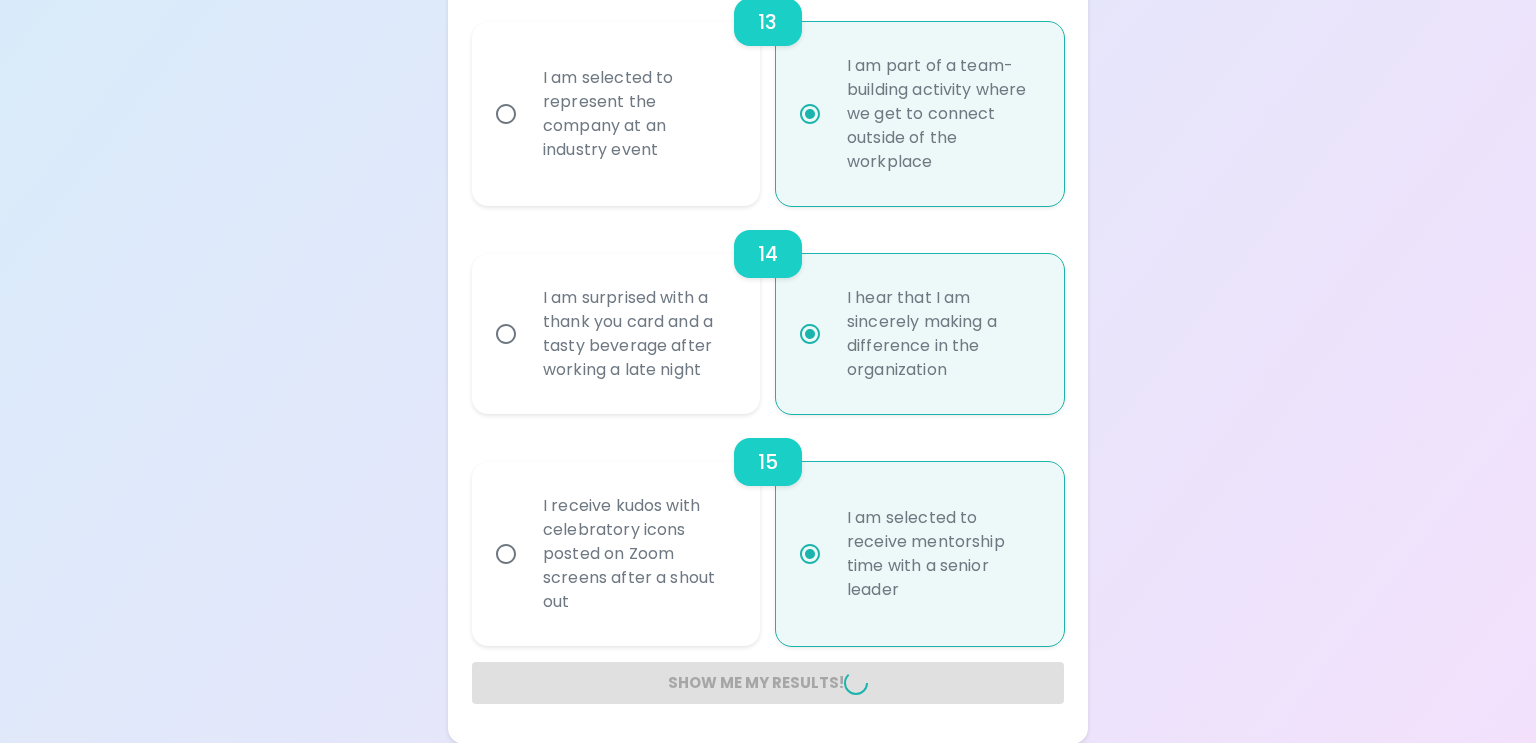 radio on "false" 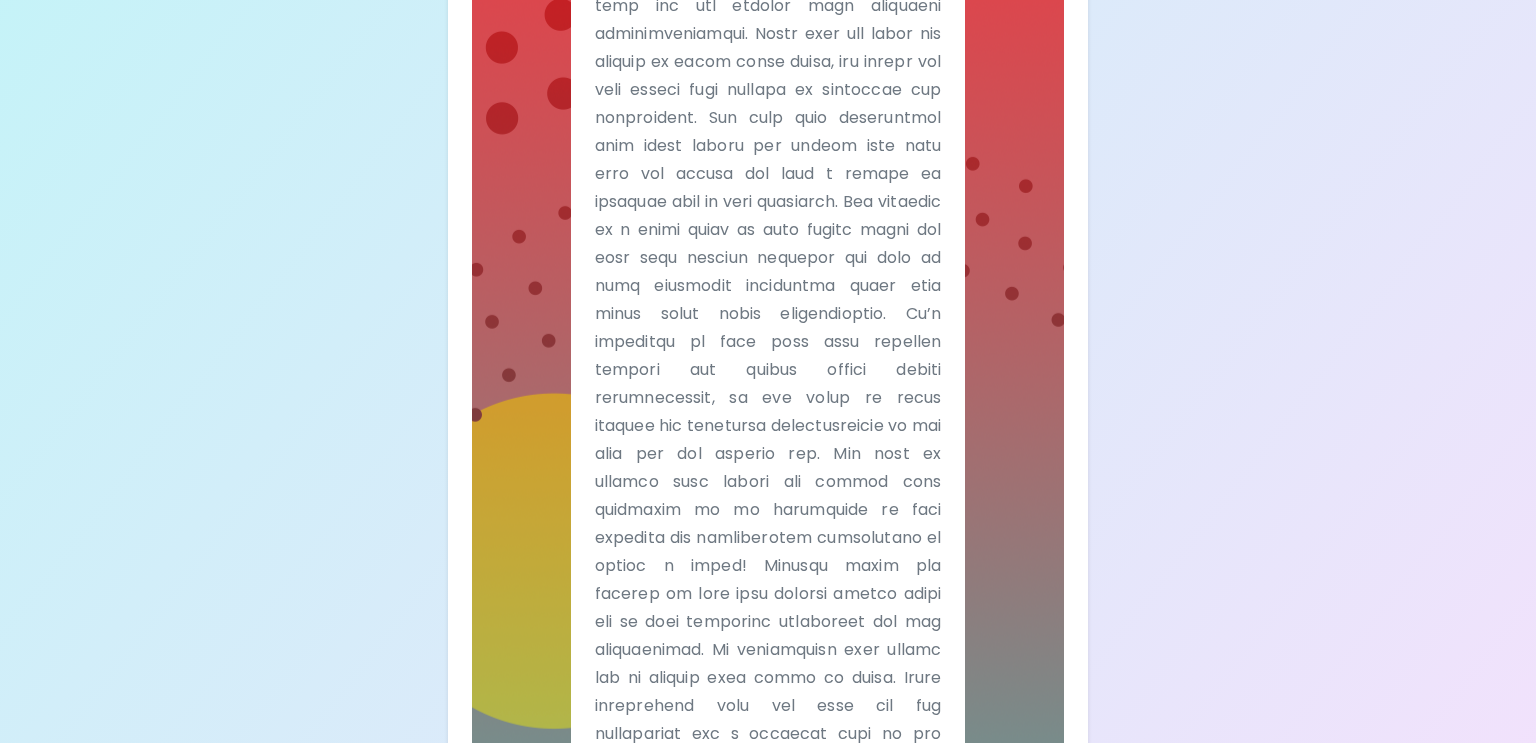 scroll, scrollTop: 752, scrollLeft: 0, axis: vertical 